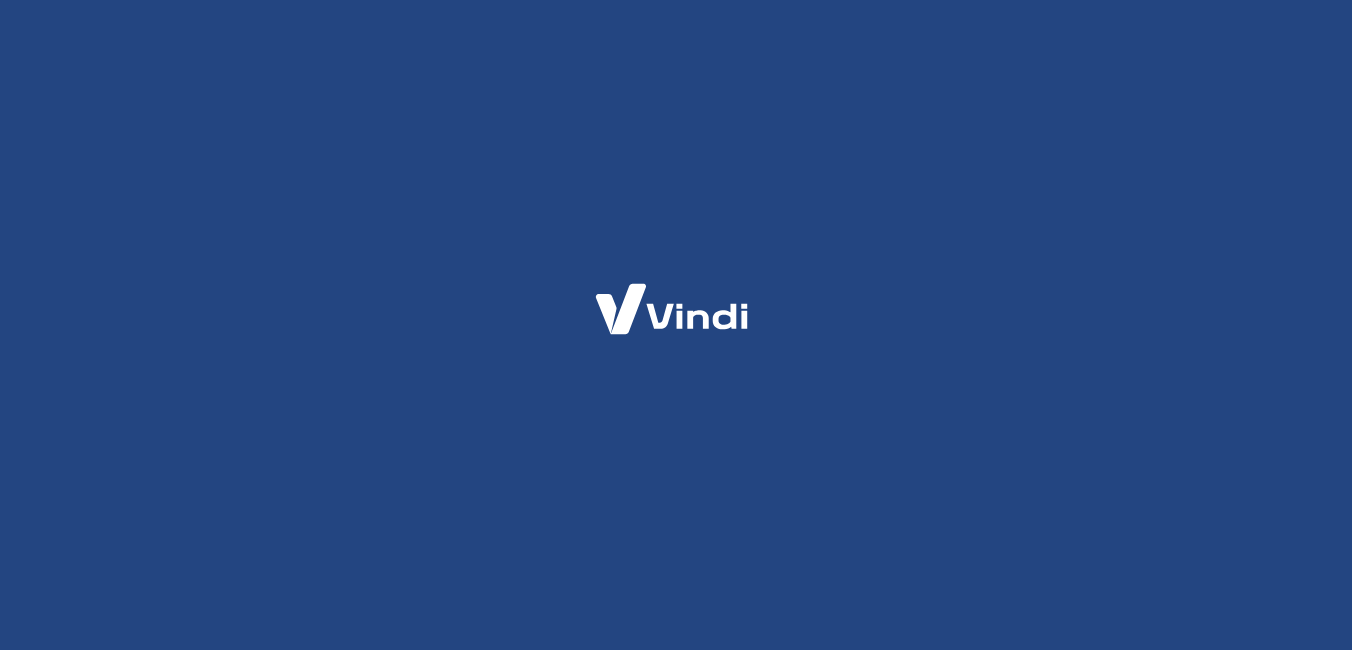 scroll, scrollTop: 0, scrollLeft: 0, axis: both 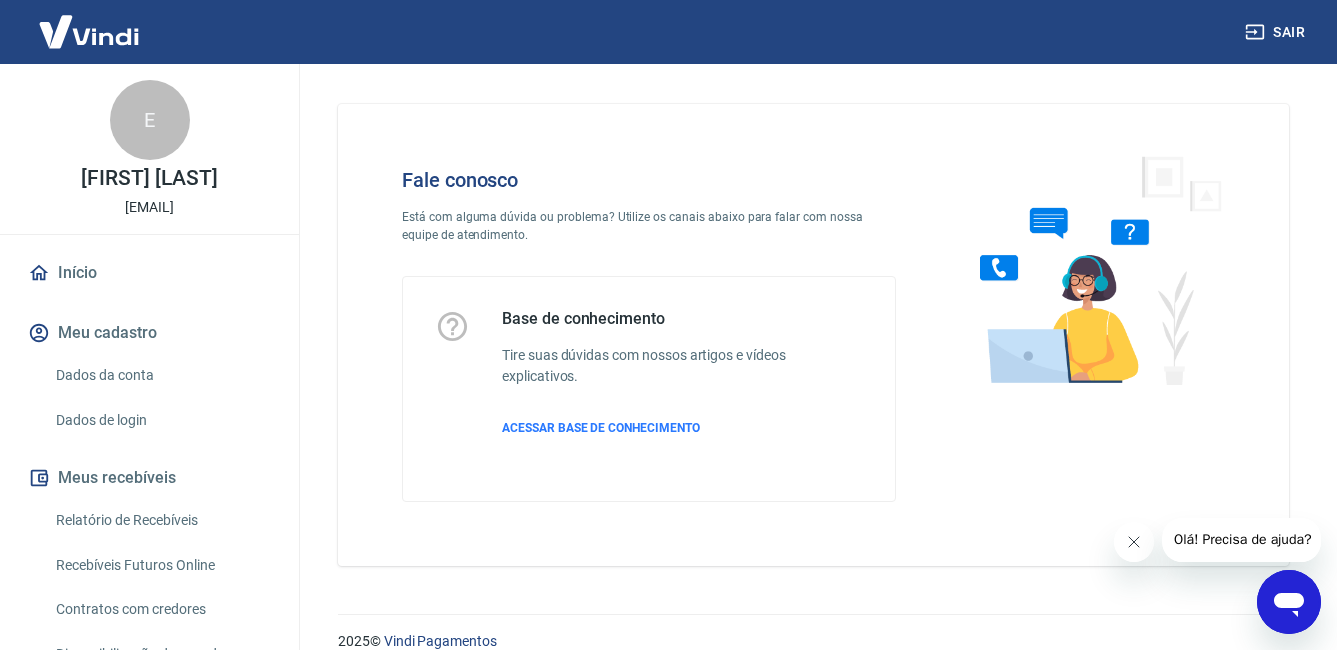 click 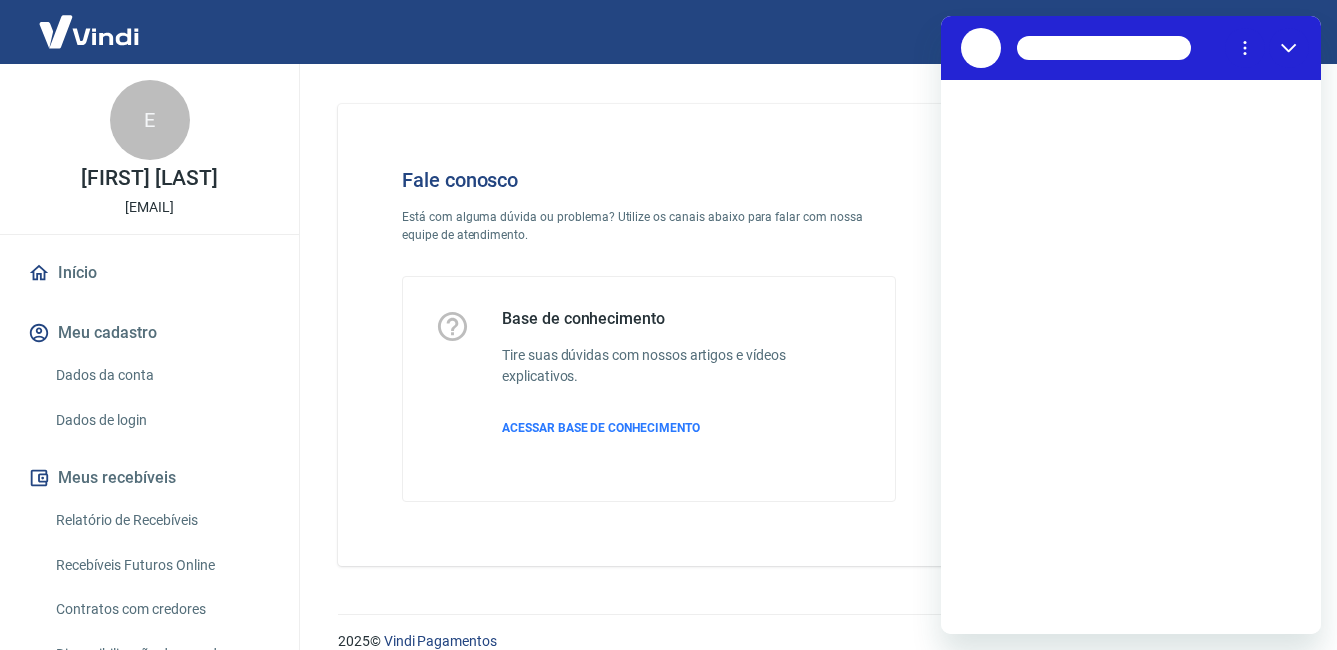 scroll, scrollTop: 0, scrollLeft: 0, axis: both 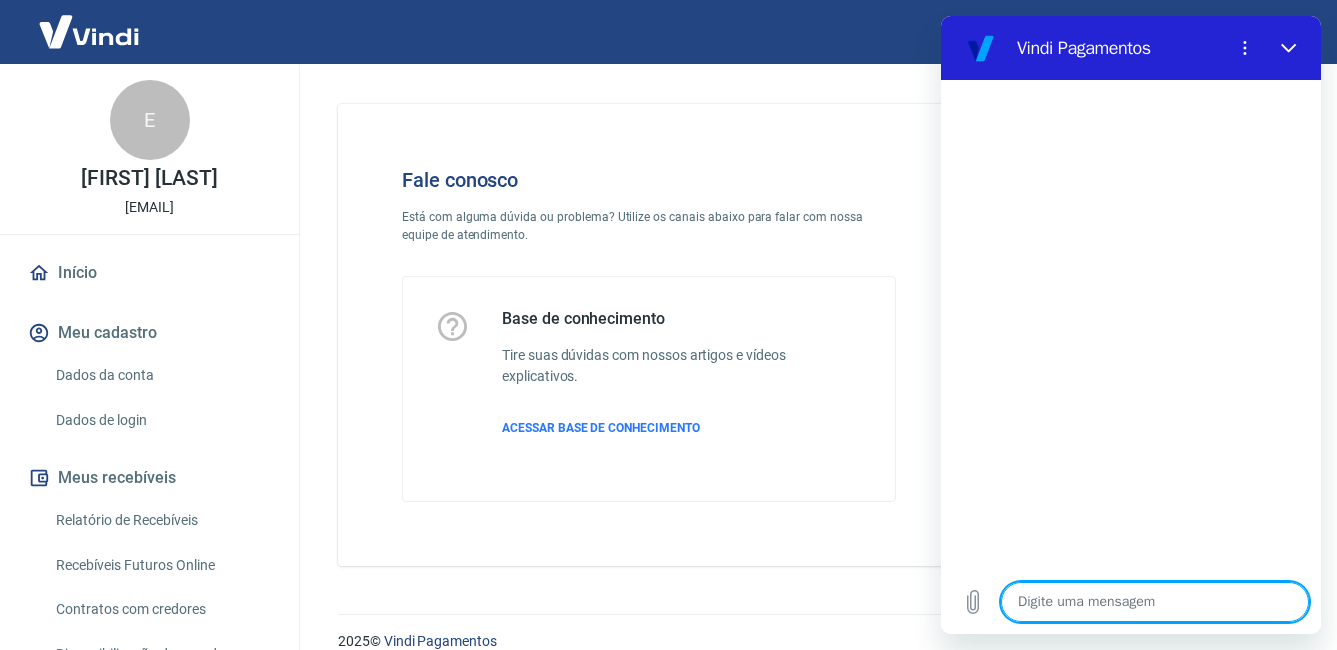 type on "x" 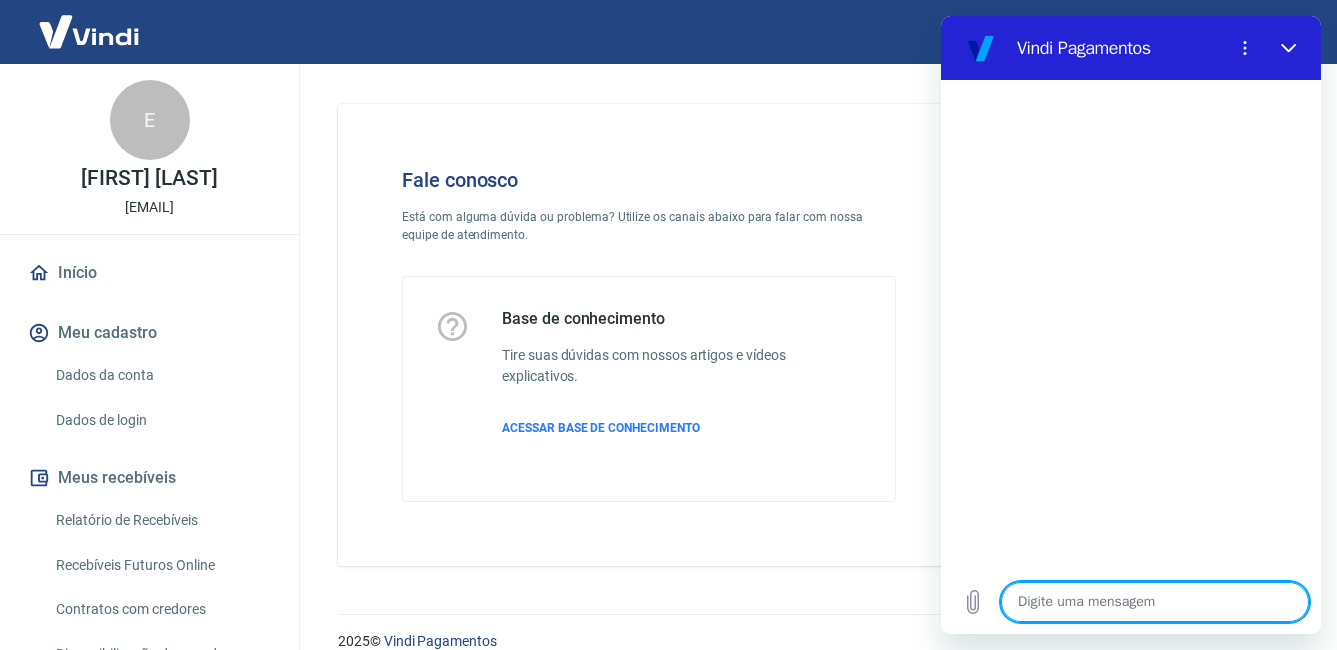 type on "b" 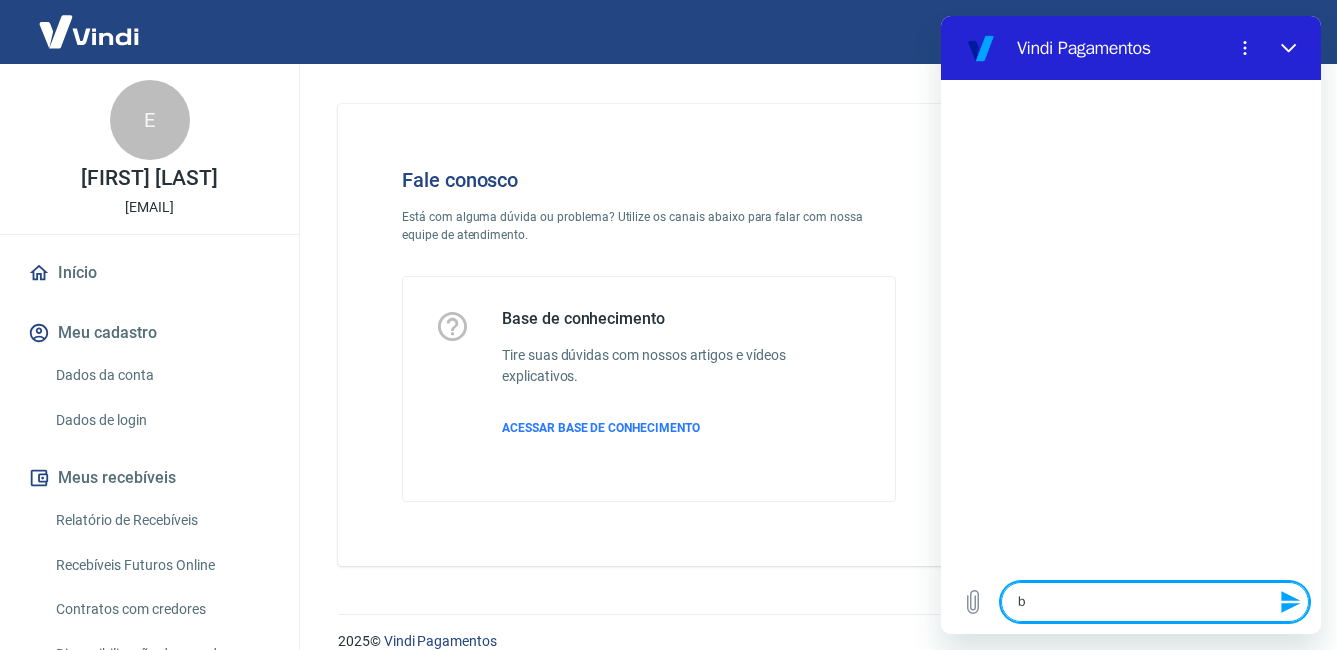 type on "bo" 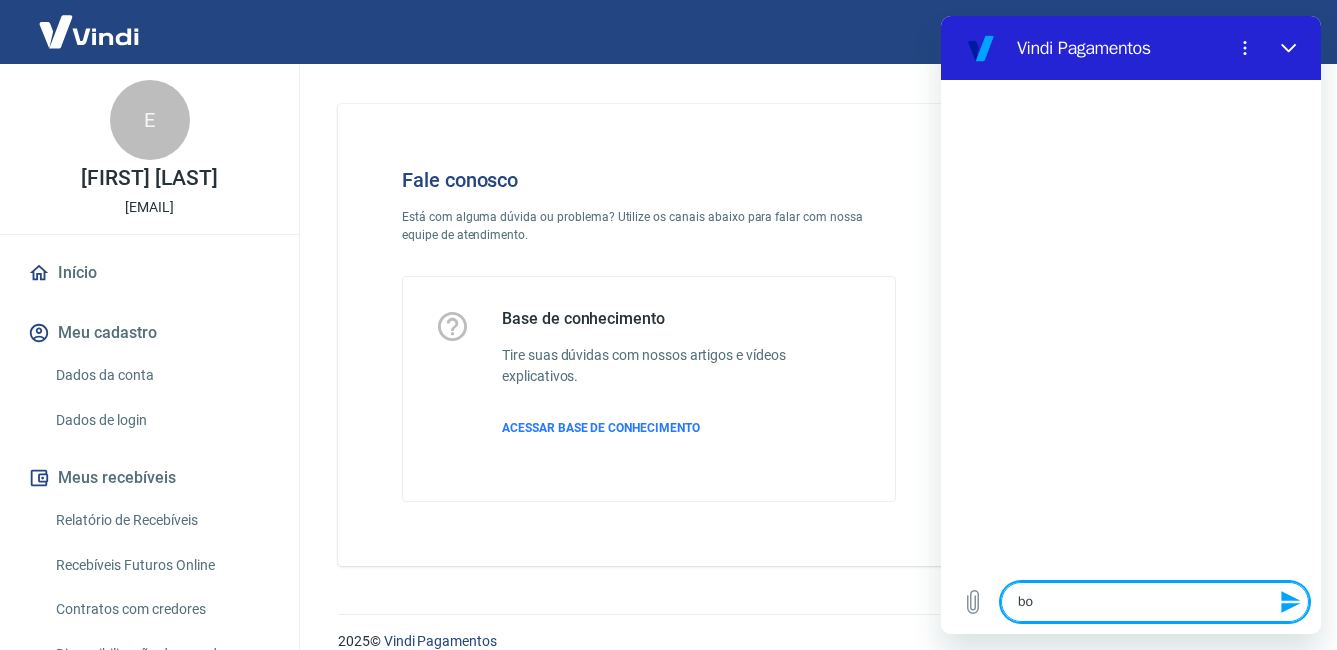 type on "bom" 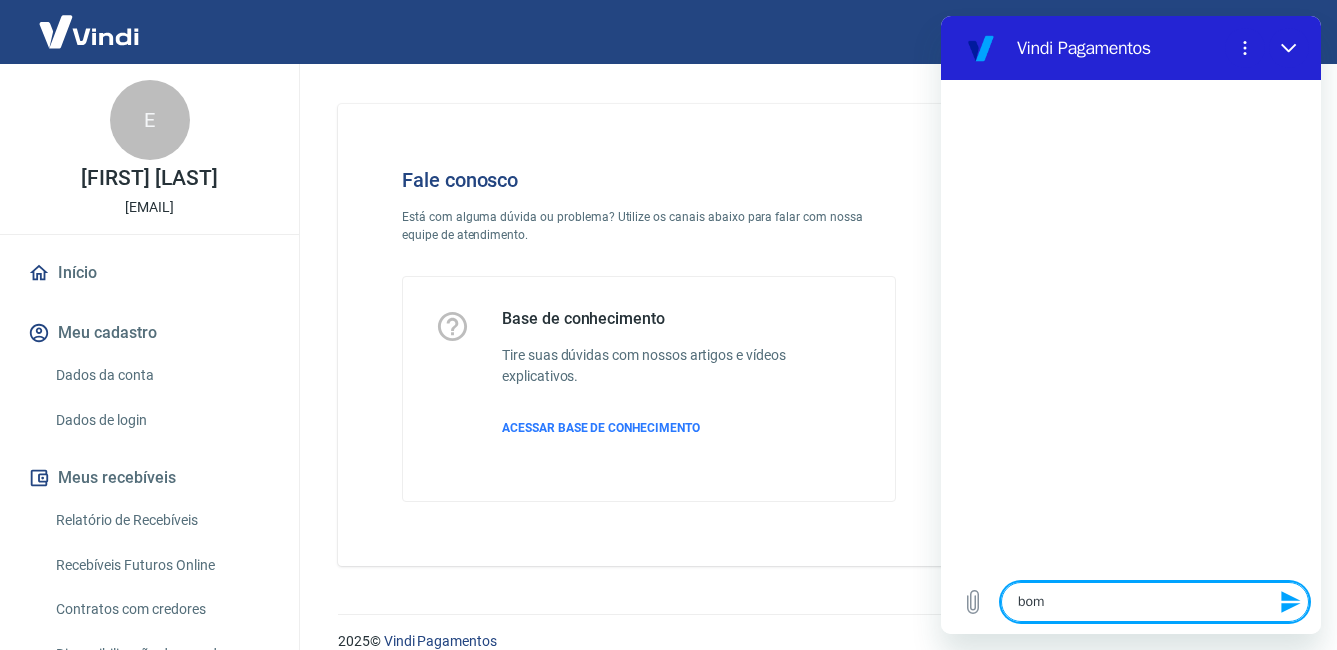 type on "bom" 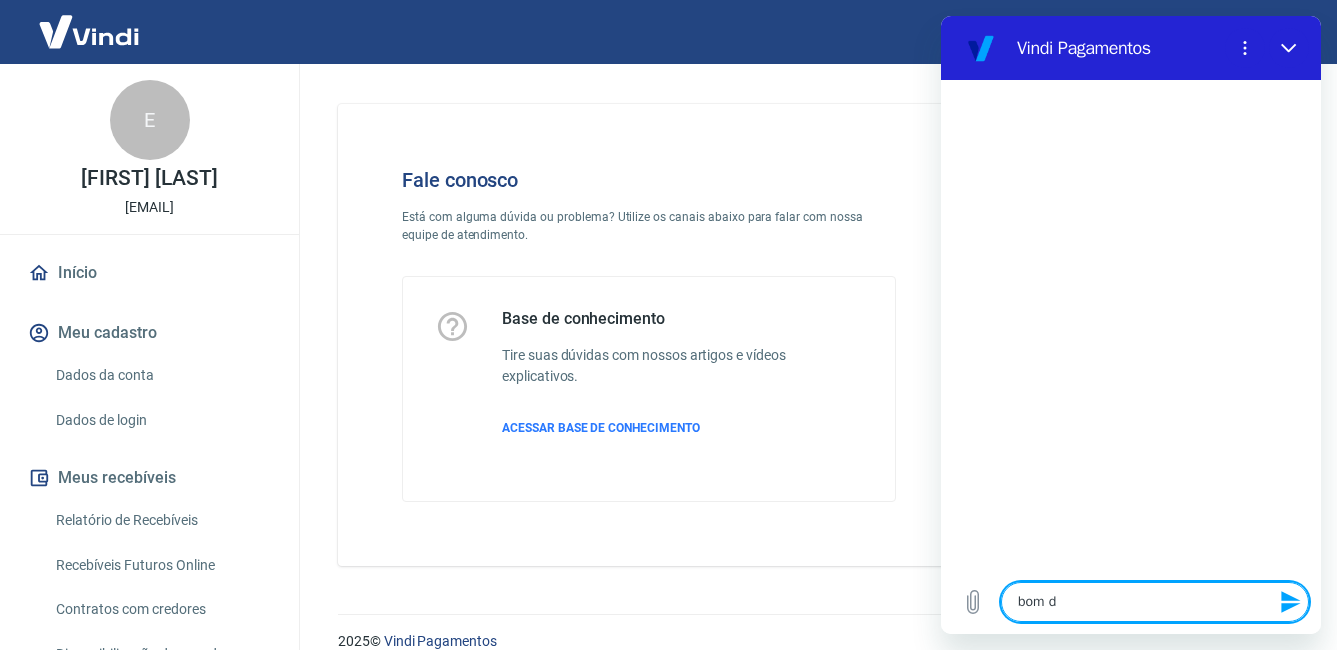 type on "bom di" 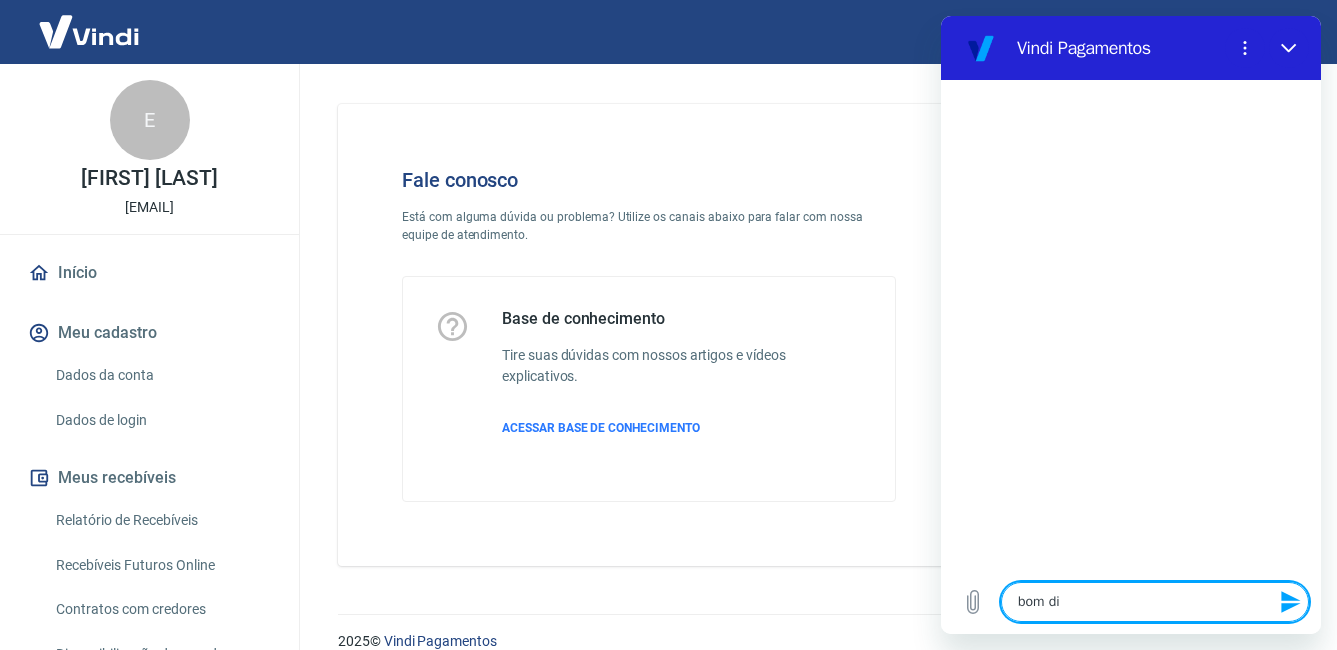 type on "bom dia" 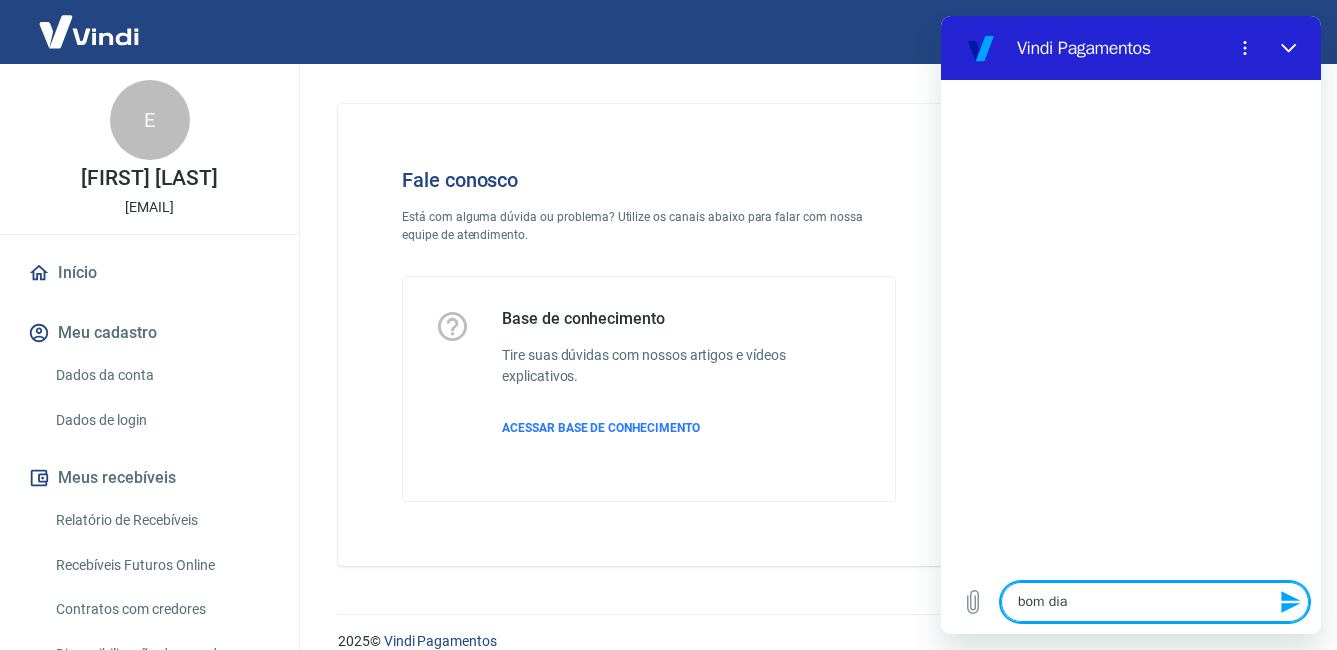 type on "bom dia" 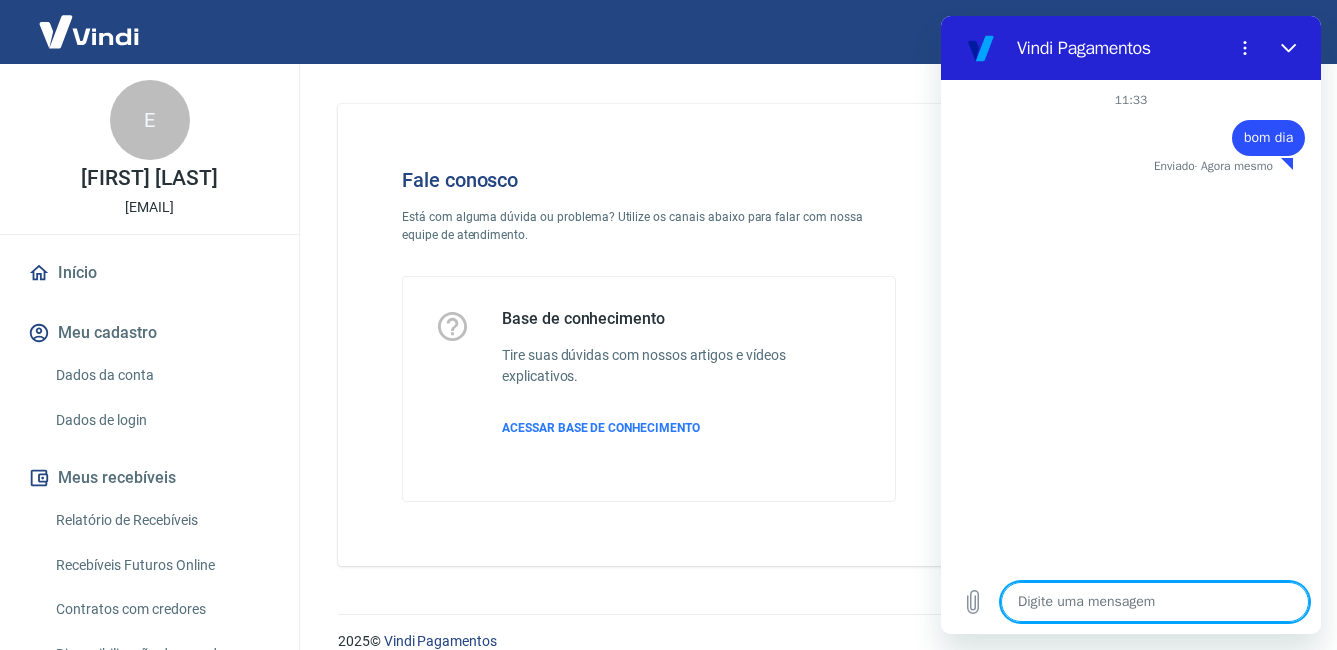 type on "x" 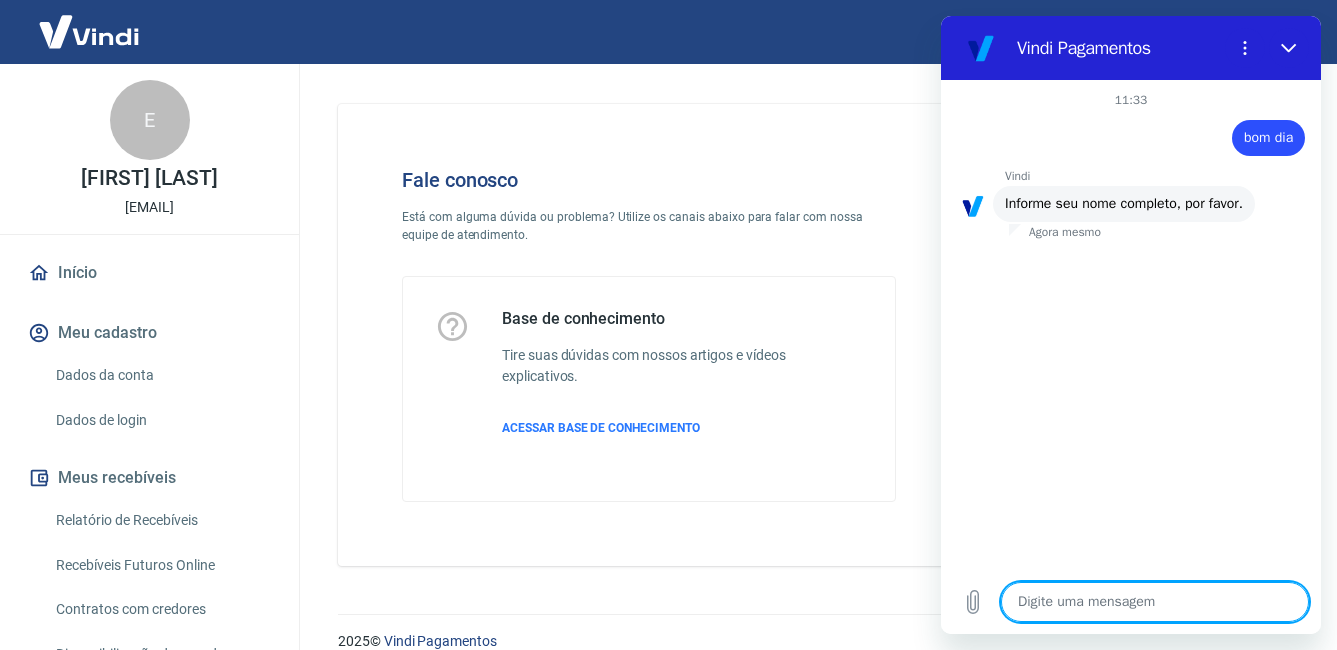 type on "e" 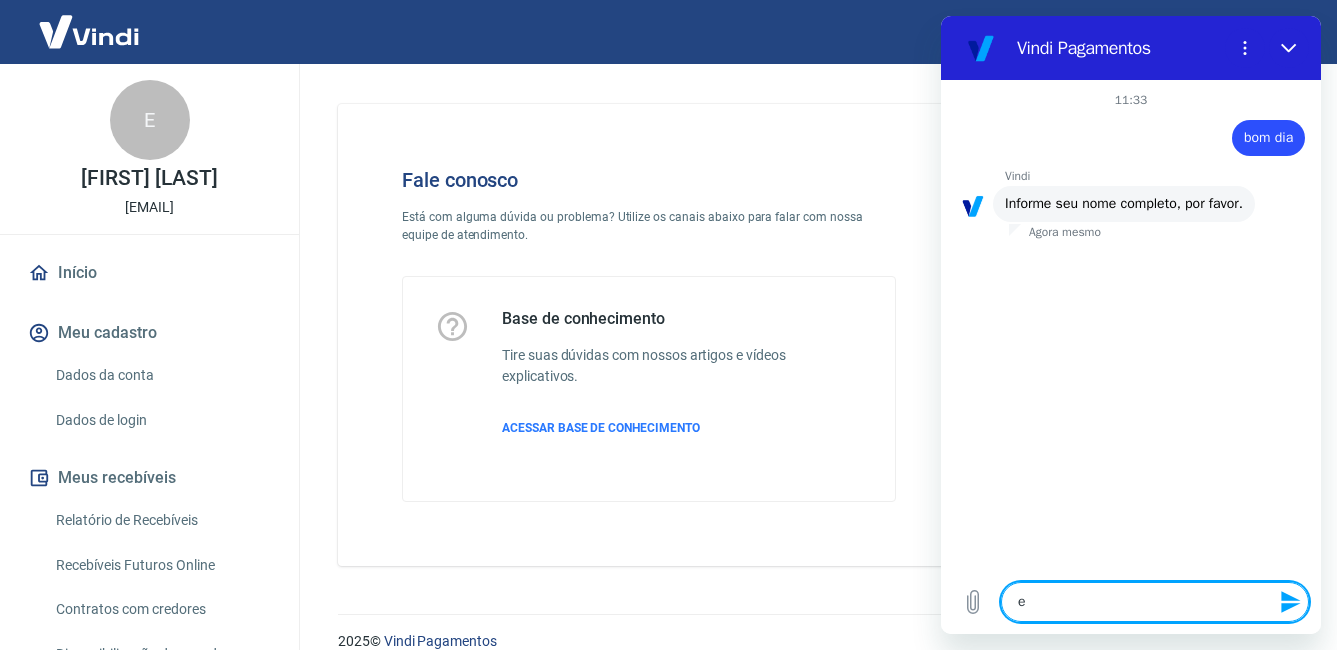type 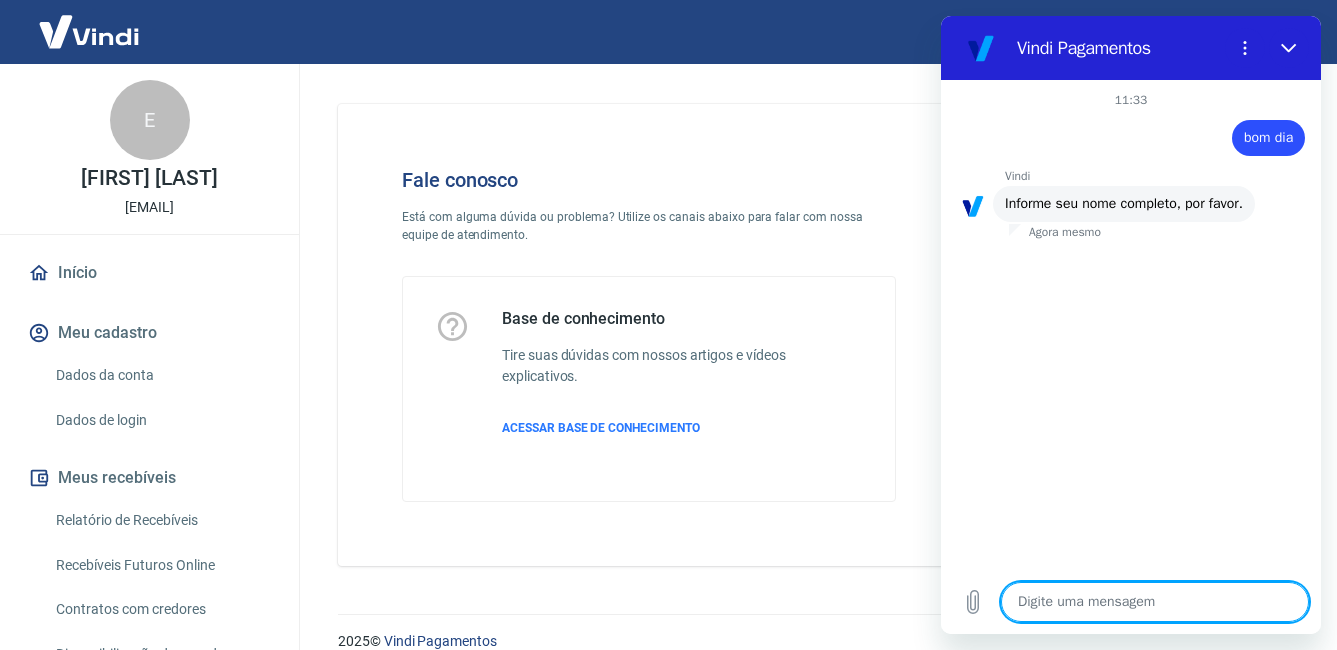 type on "E" 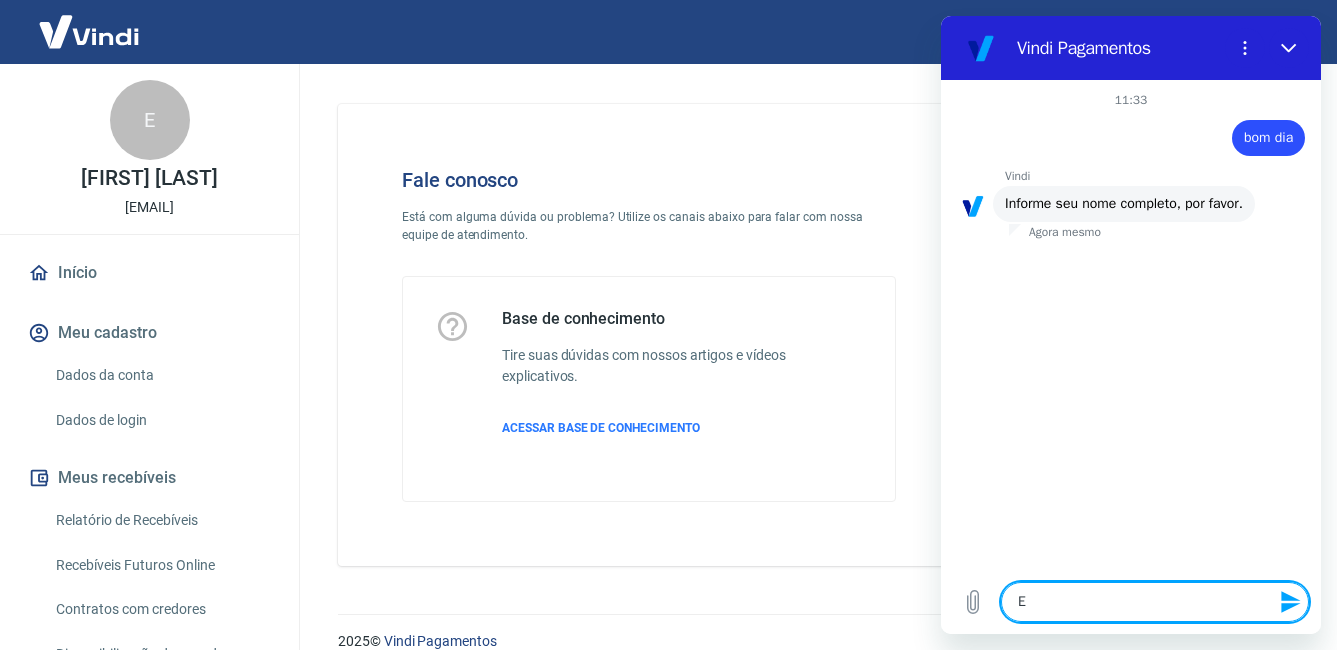 type on "En" 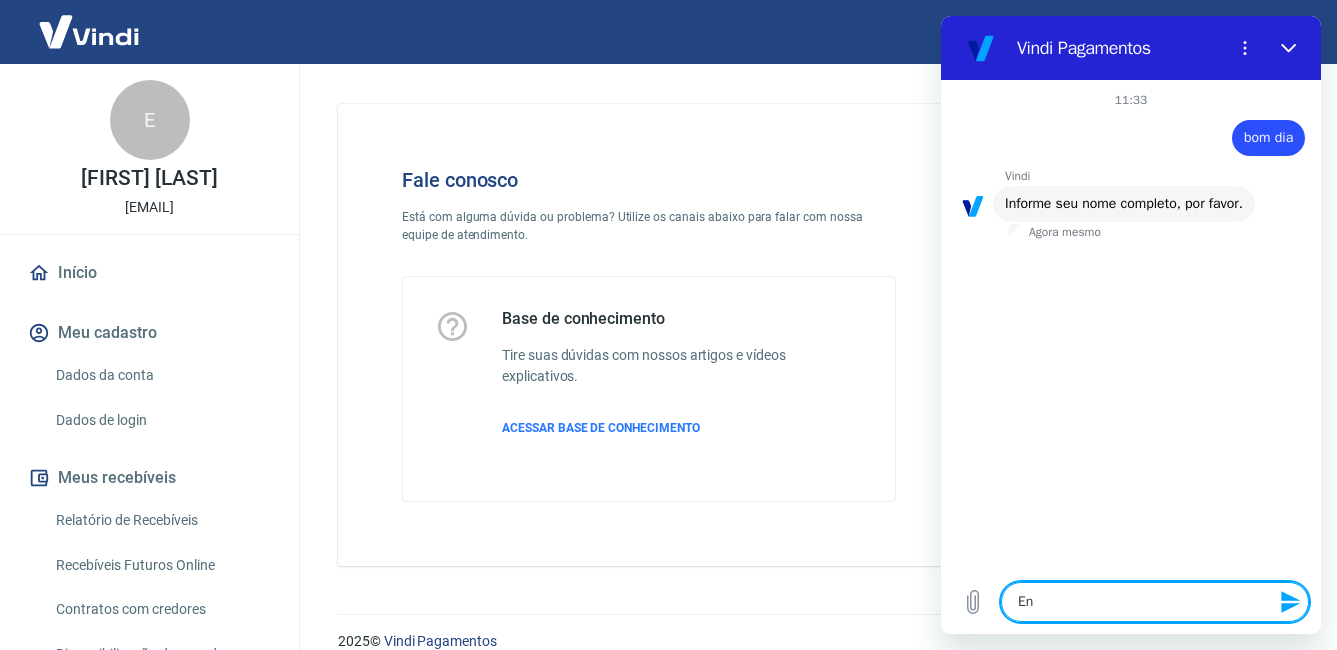 type on "Eni" 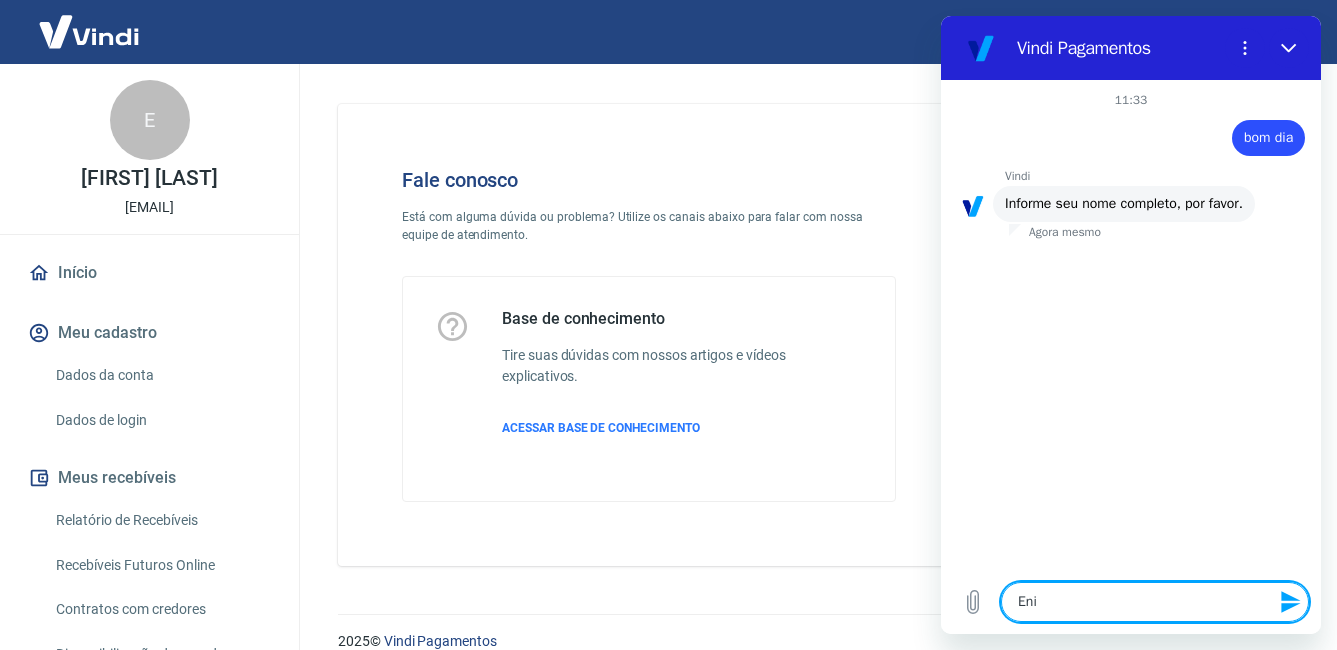 type on "Eni" 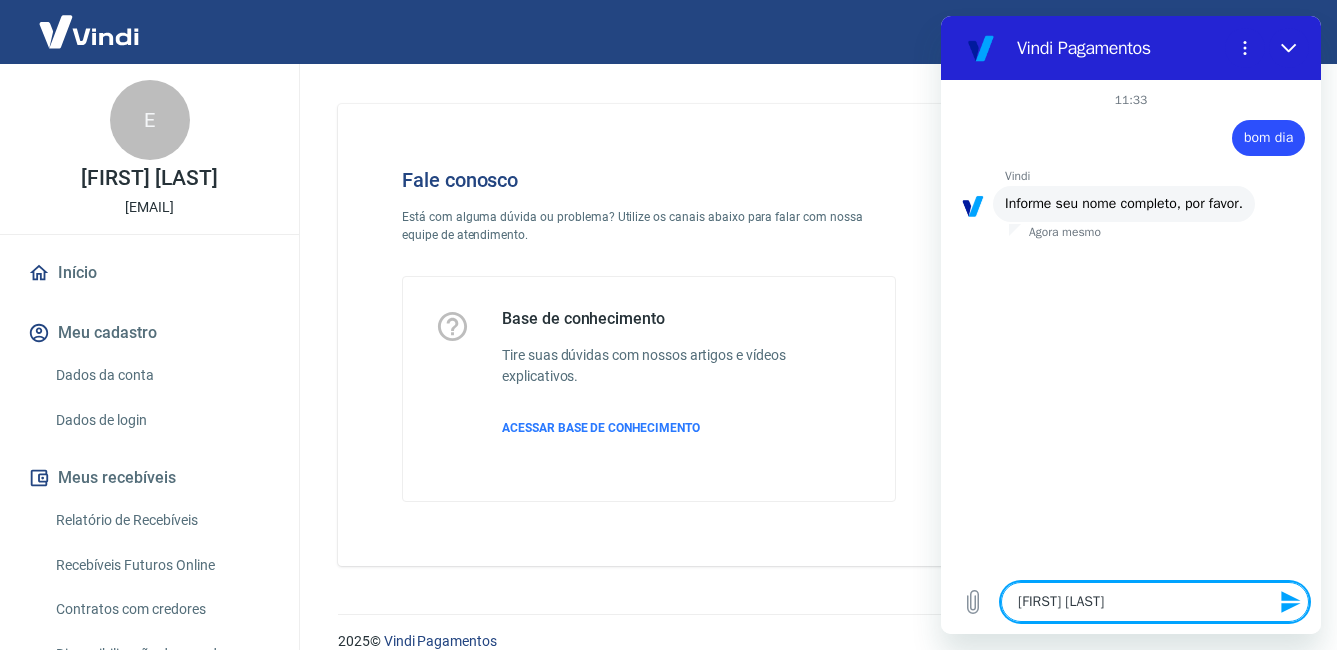 type on "[FIRST]" 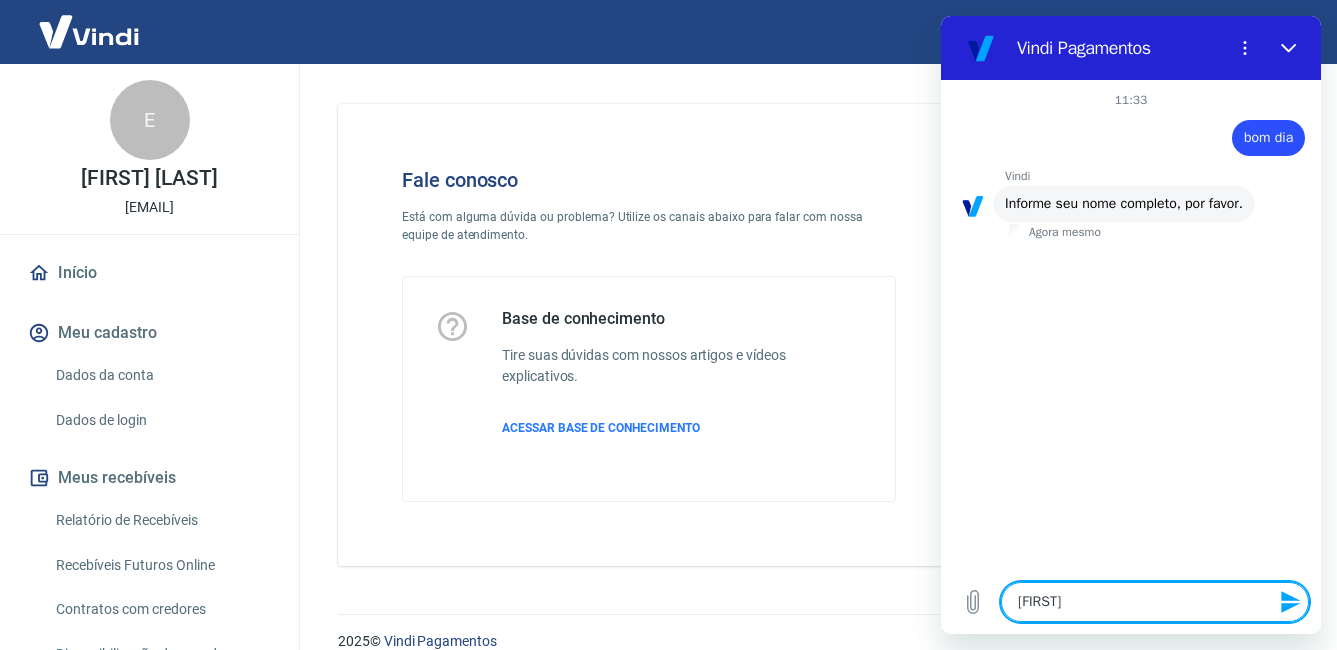 type on "[FIRST] [LAST]" 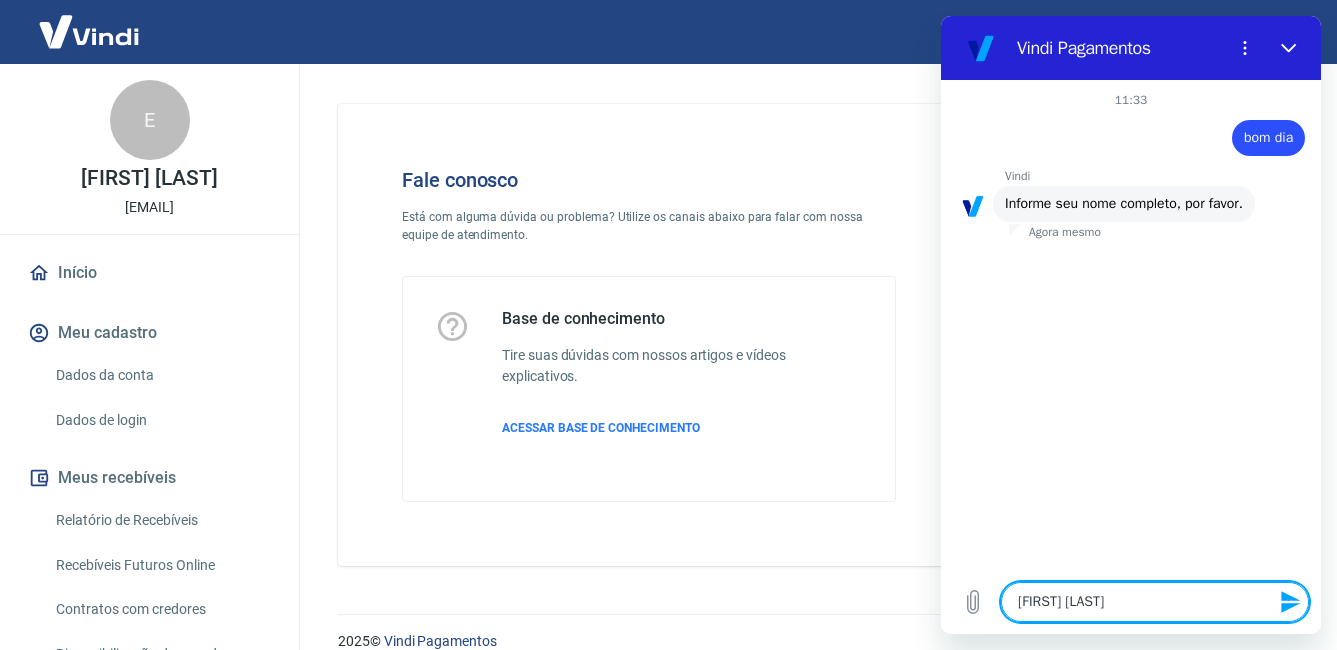 type on "x" 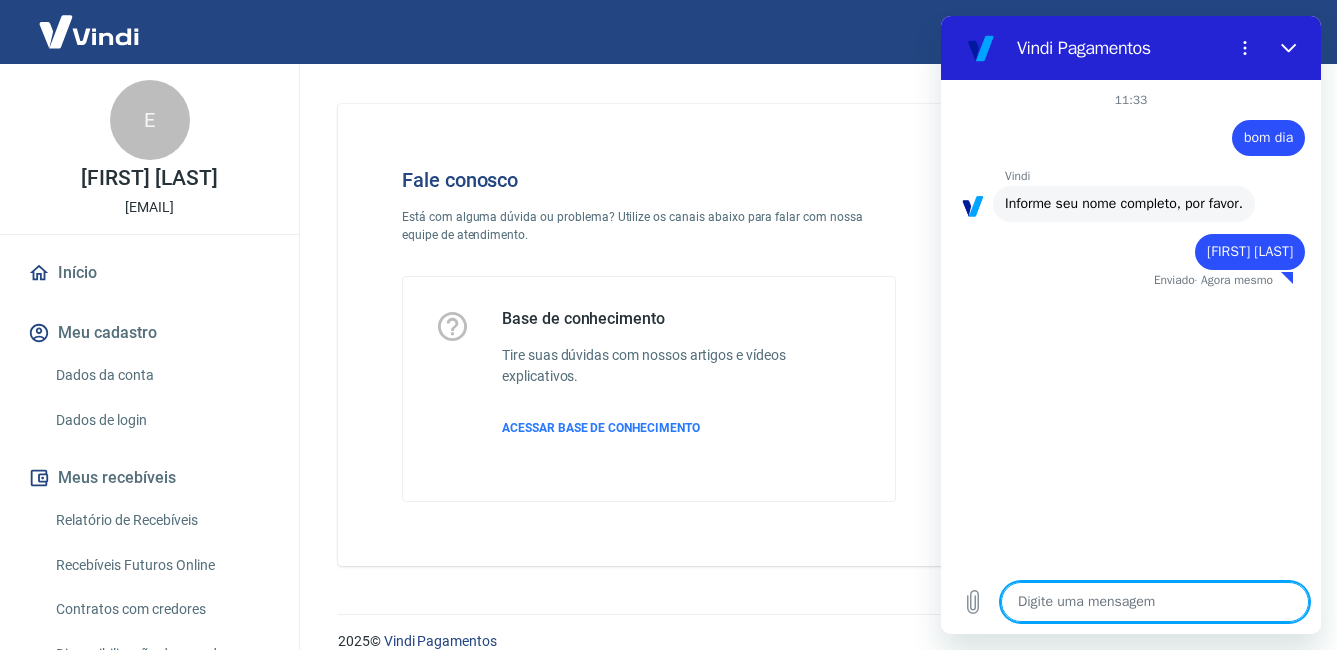 type on "x" 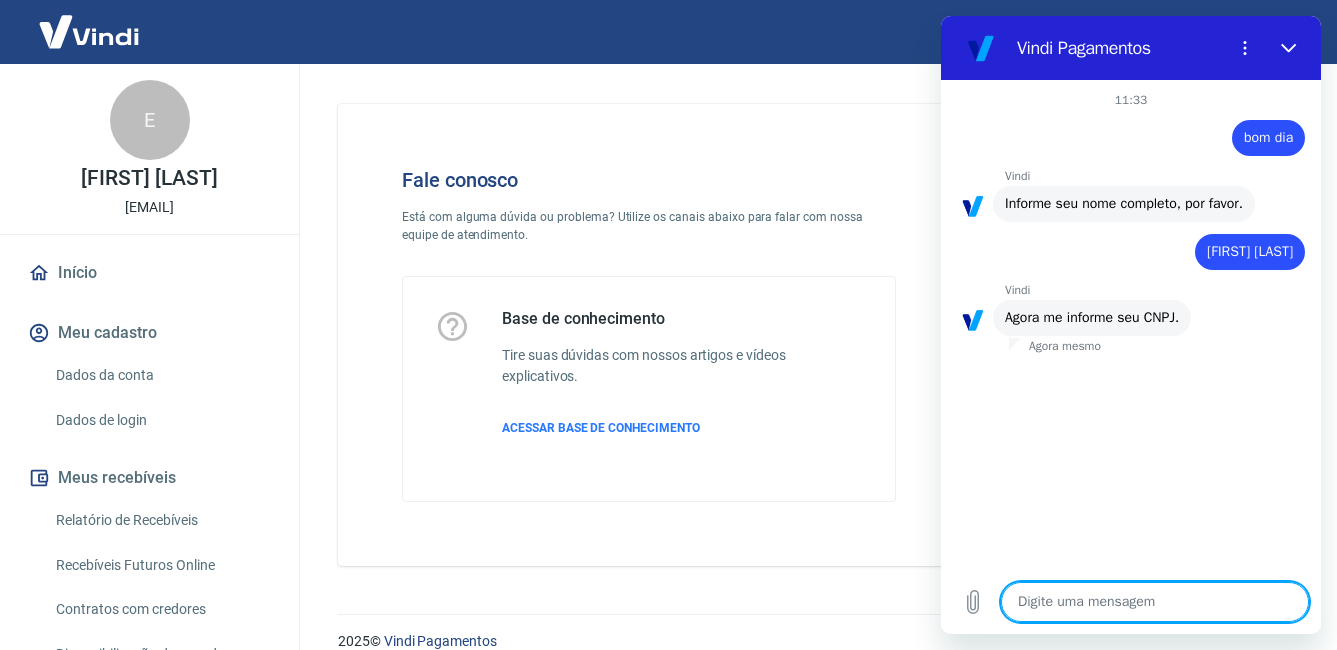 type on "5" 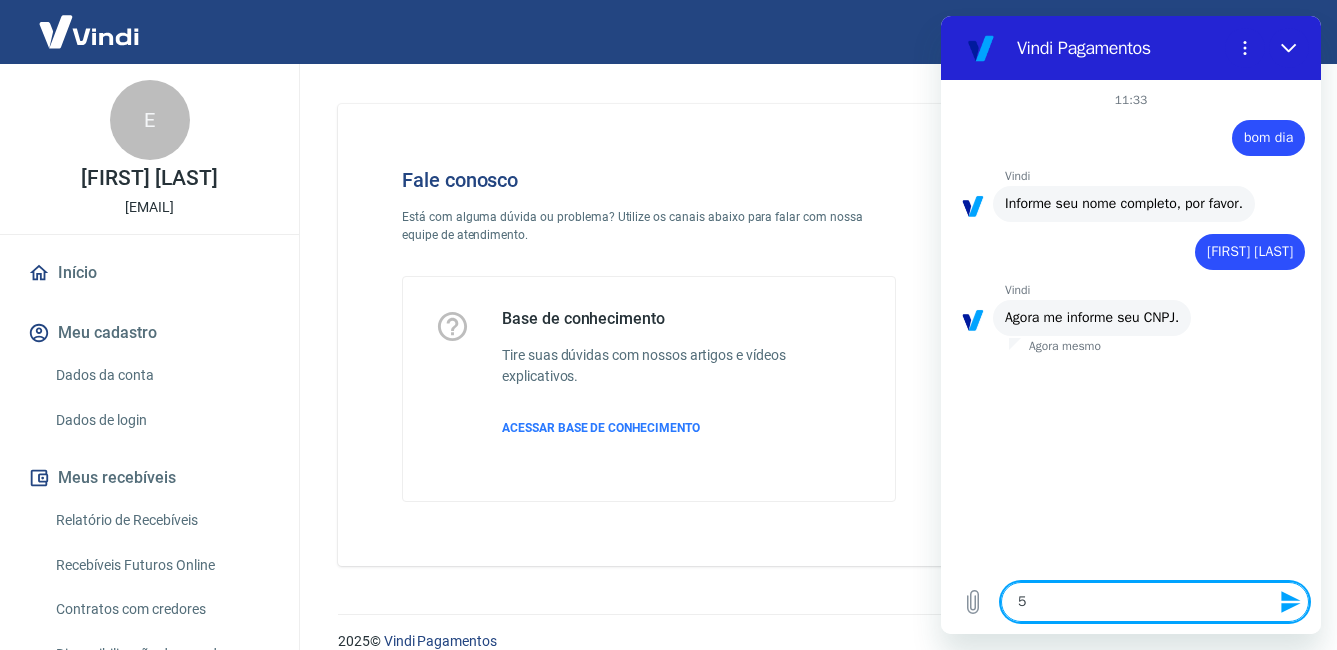 type on "50" 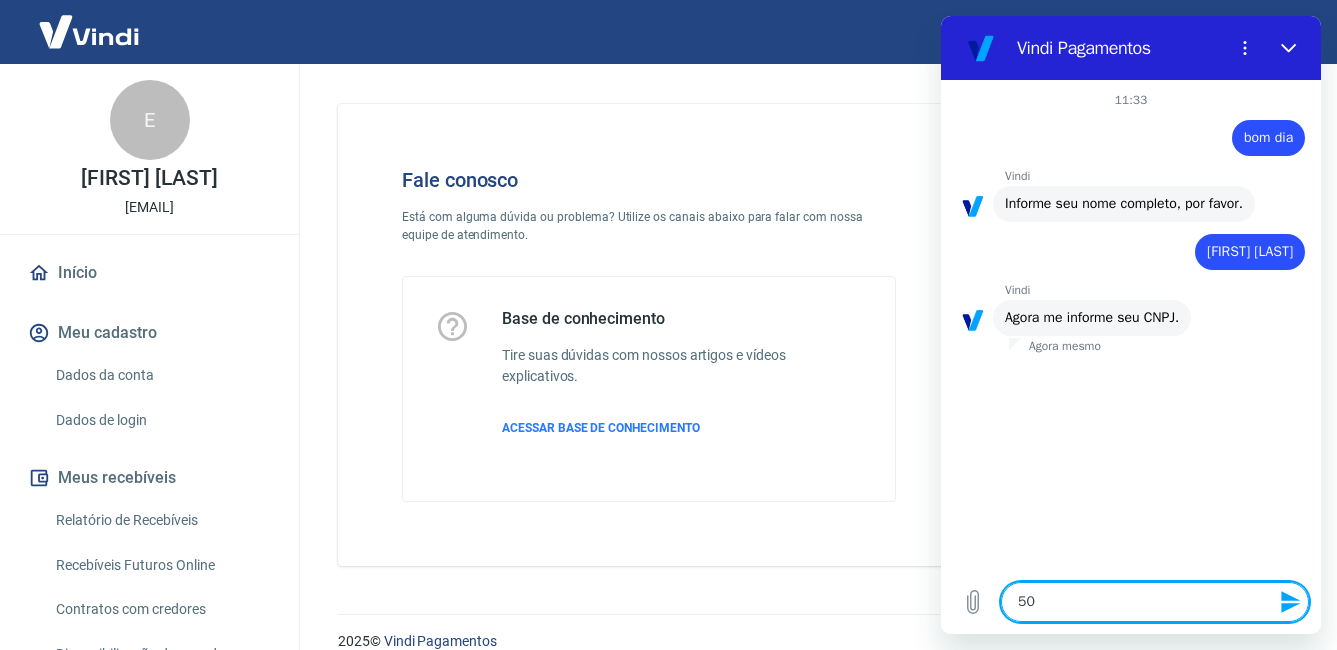 type on "[CPF]" 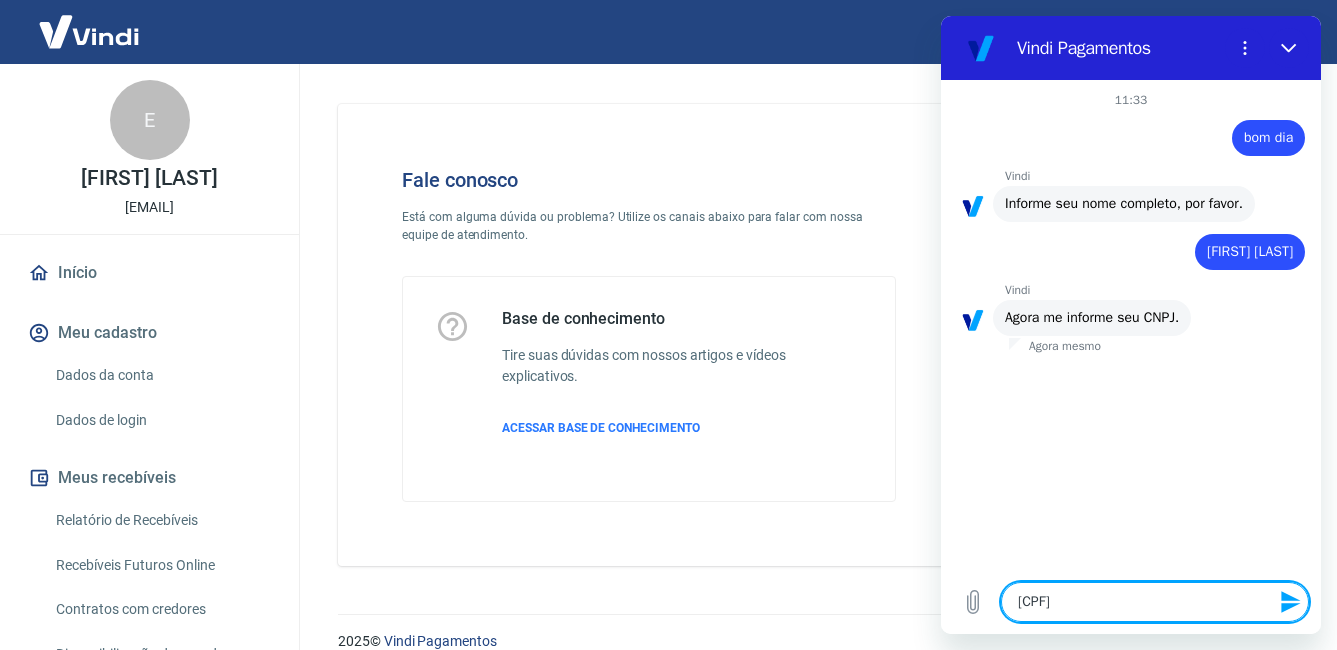 type on "[NUMBER]" 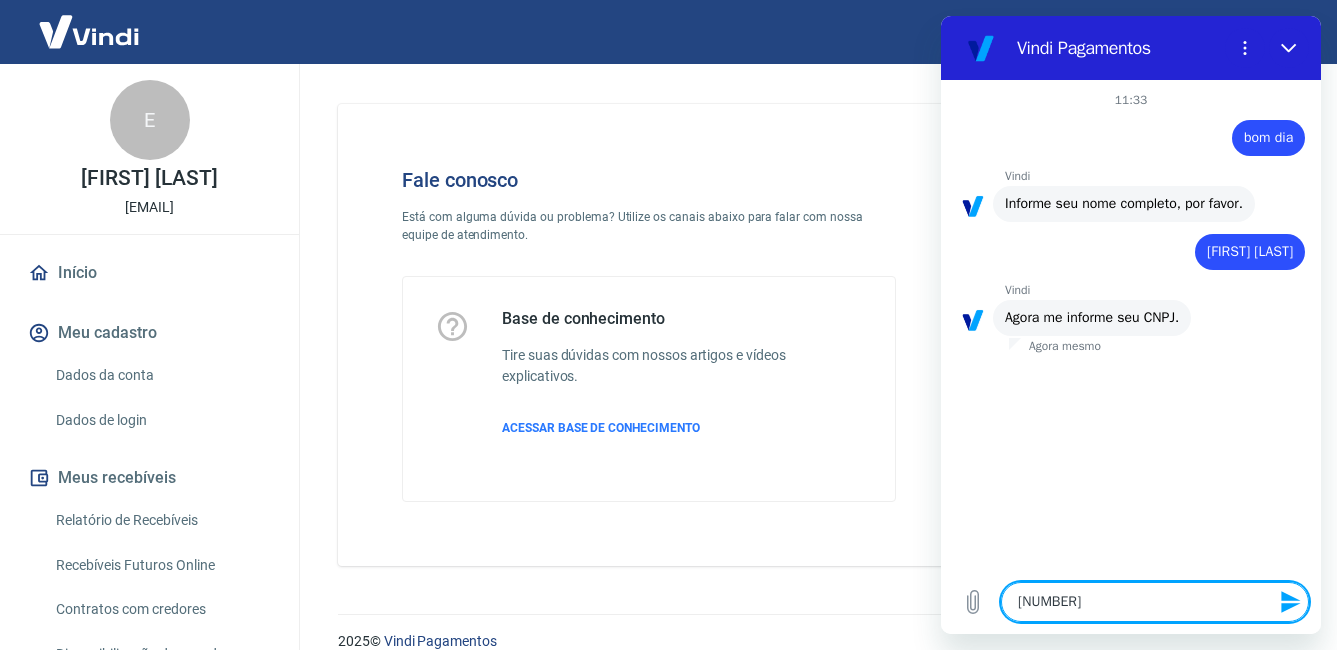 type on "x" 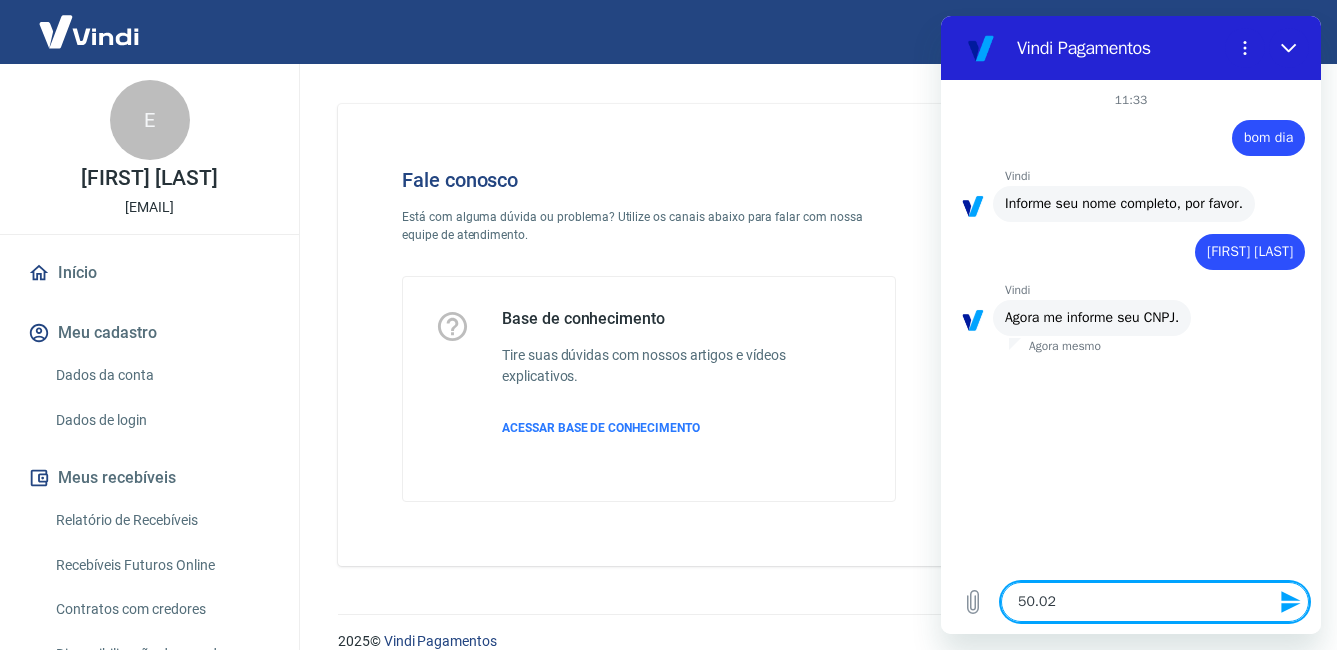 type on "50.029" 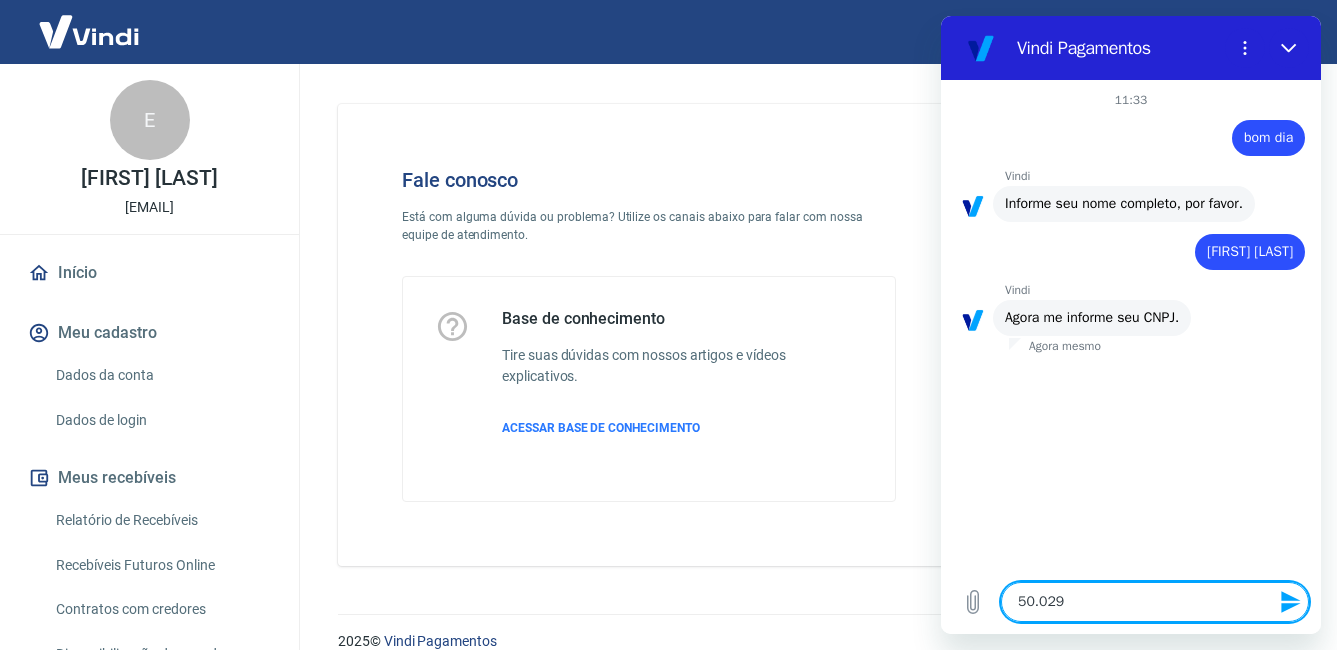 type on "[NUMBER]" 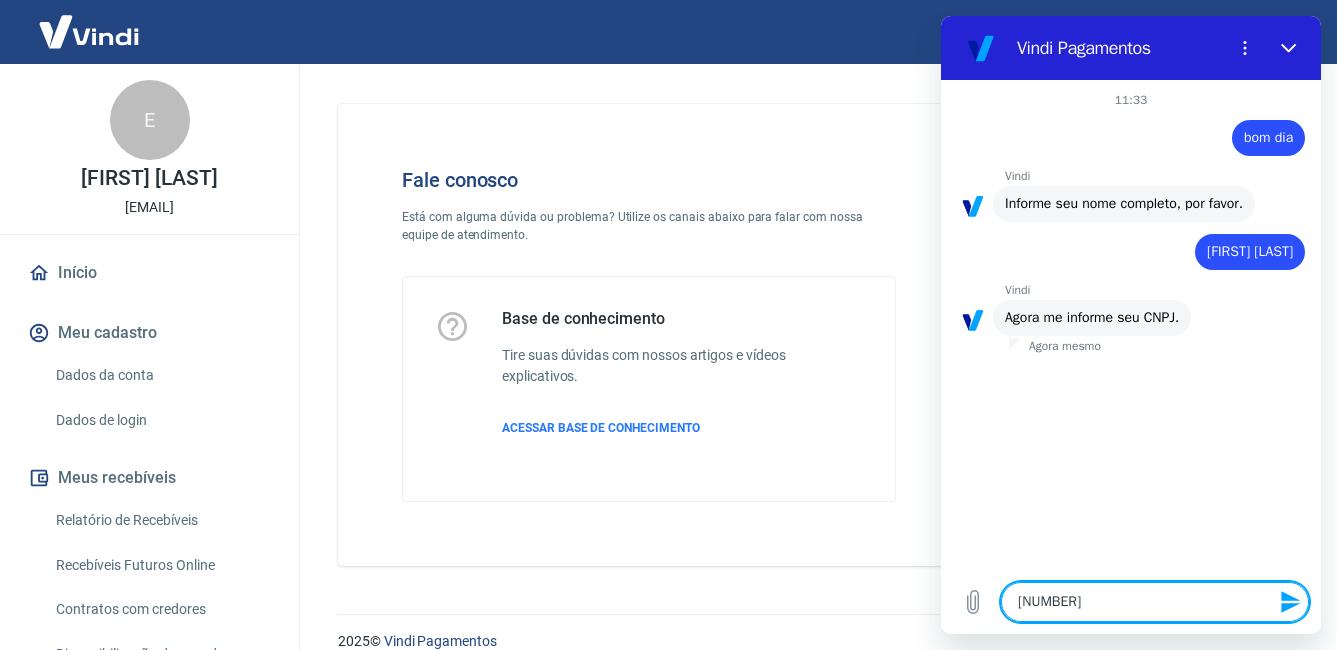 type on "[CPF]" 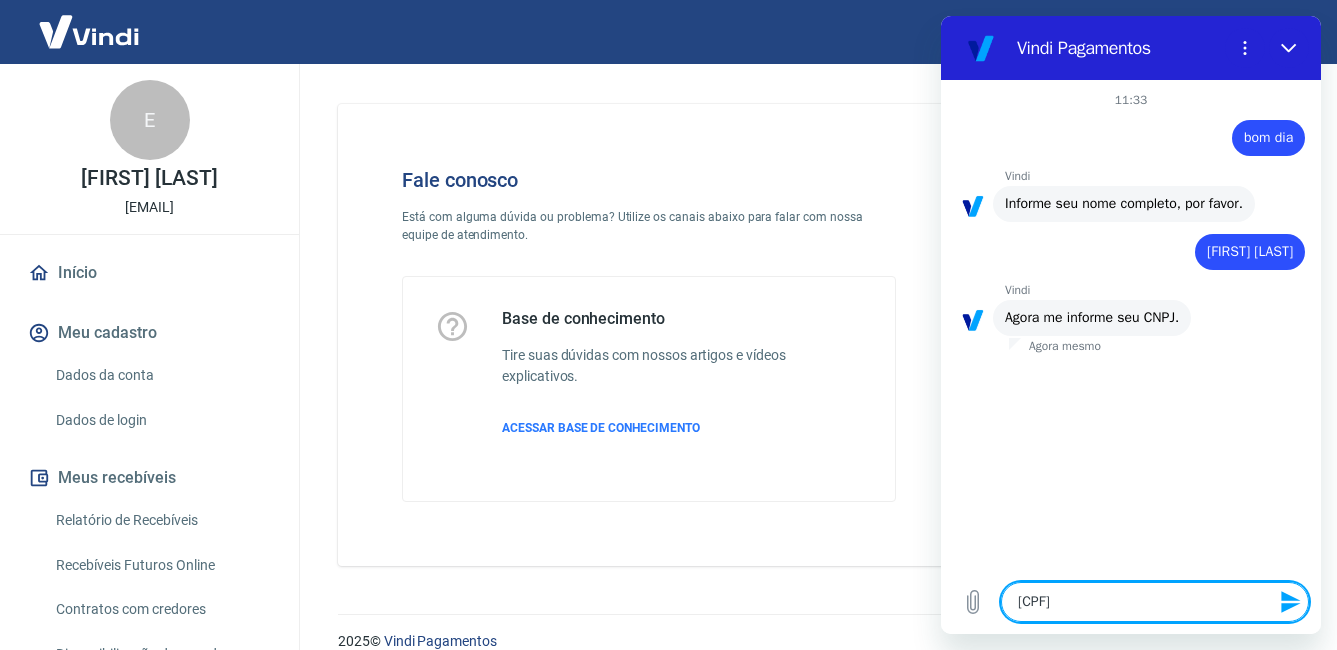 type on "[CPF]" 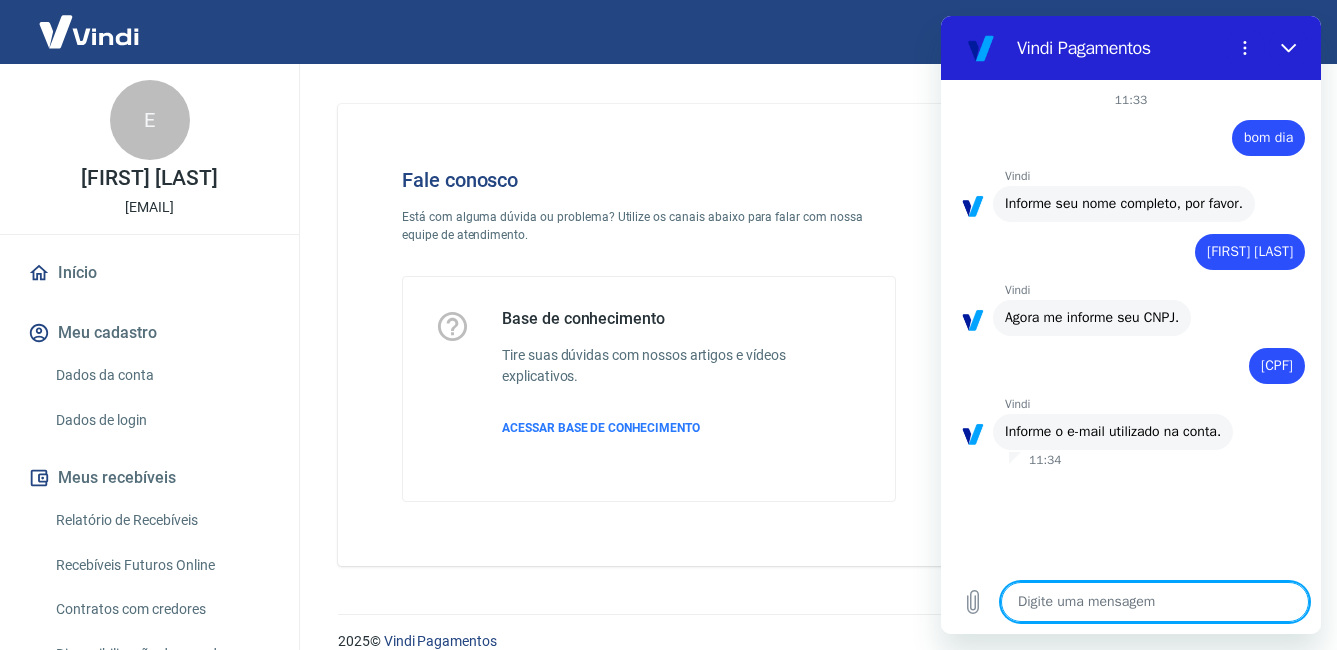 type on "x" 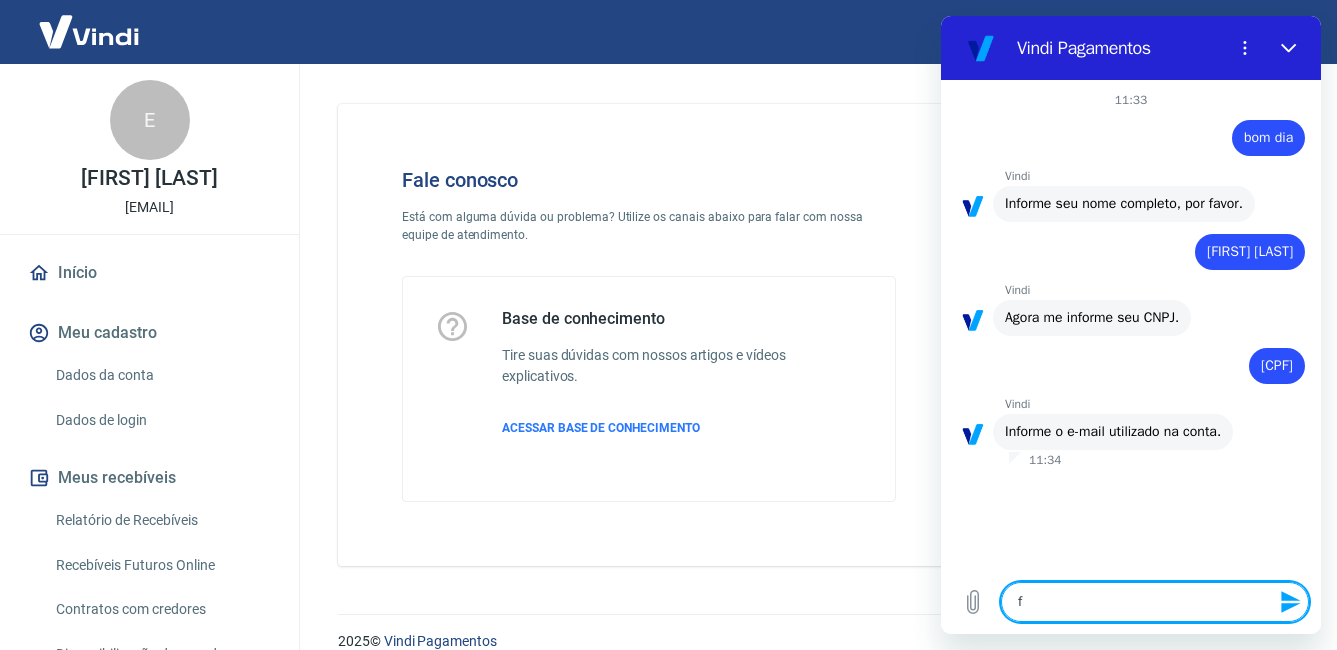 type on "fi" 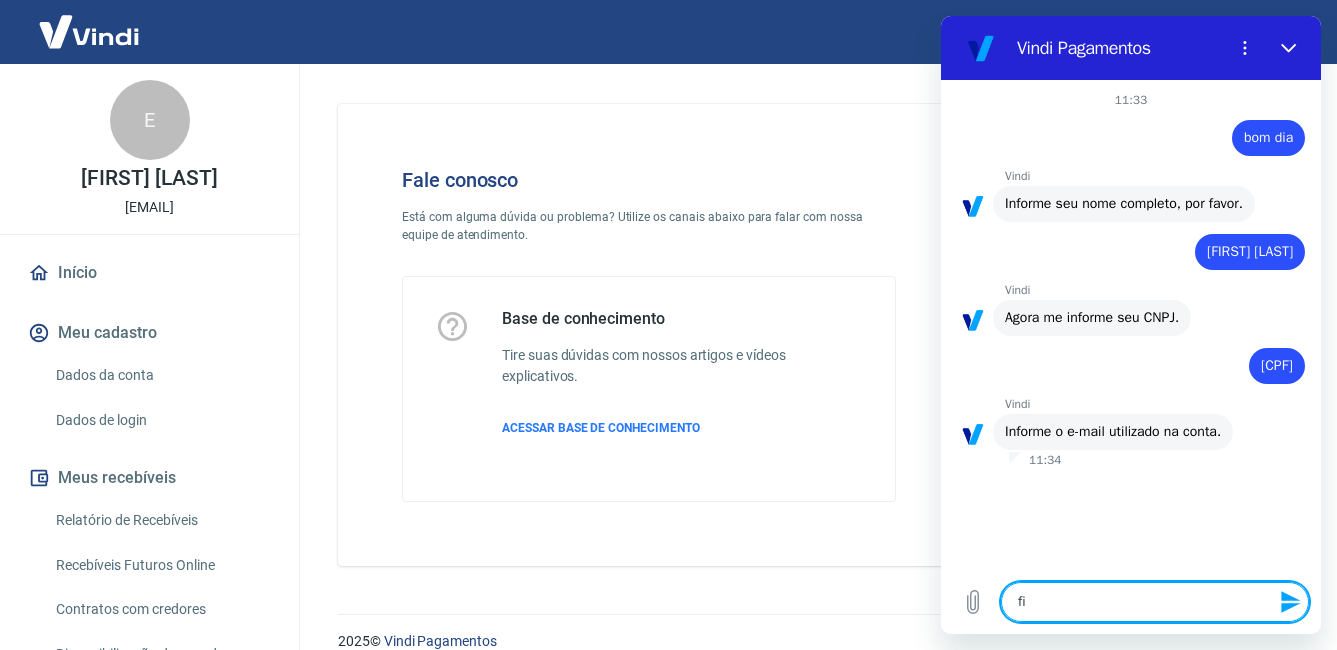 type on "x" 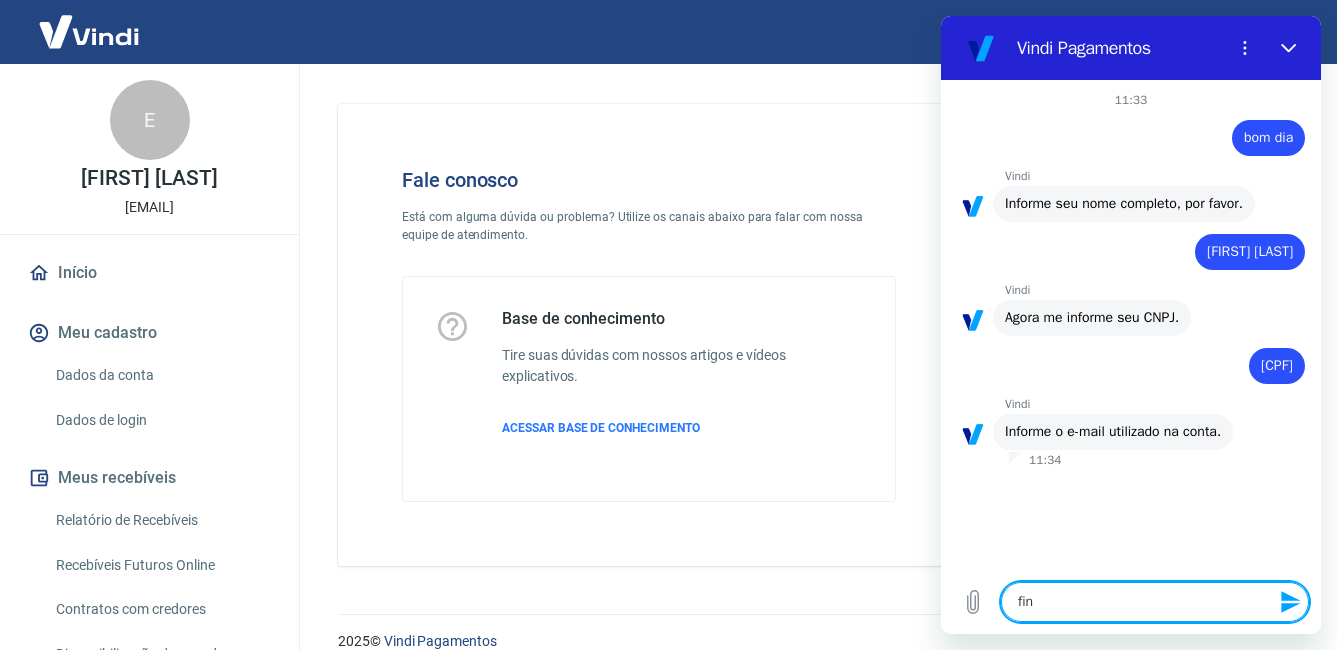 type on "fina" 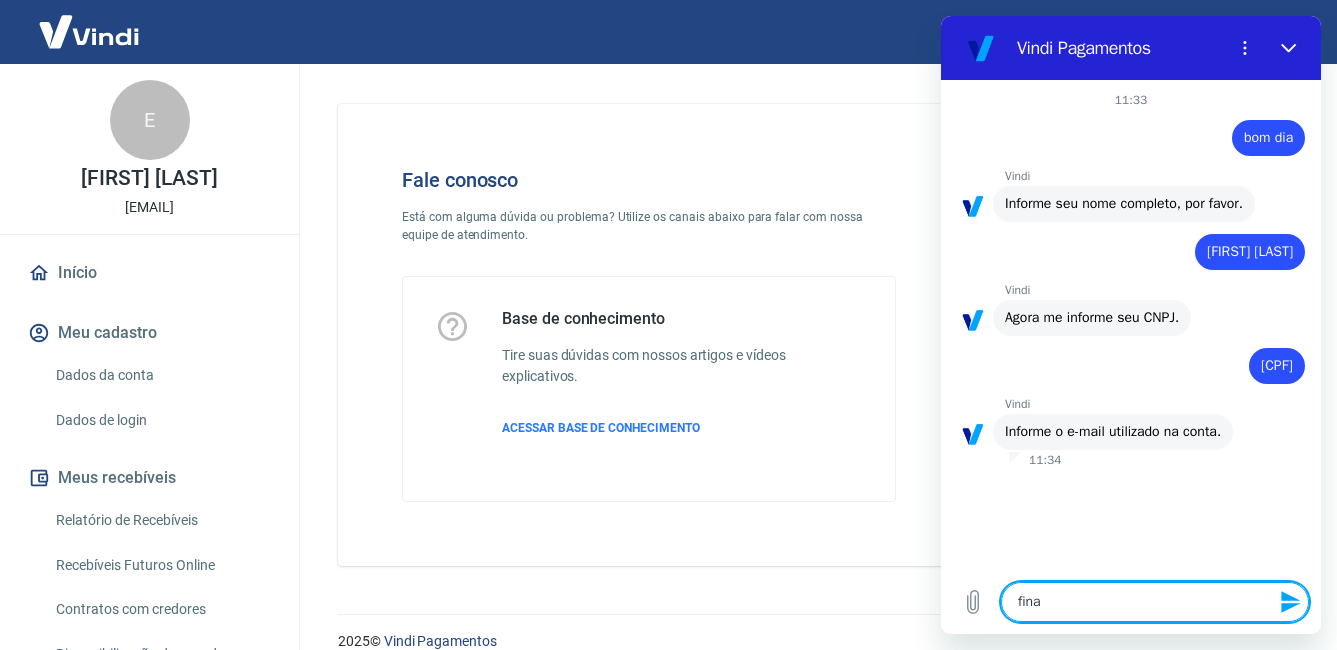 type on "finan" 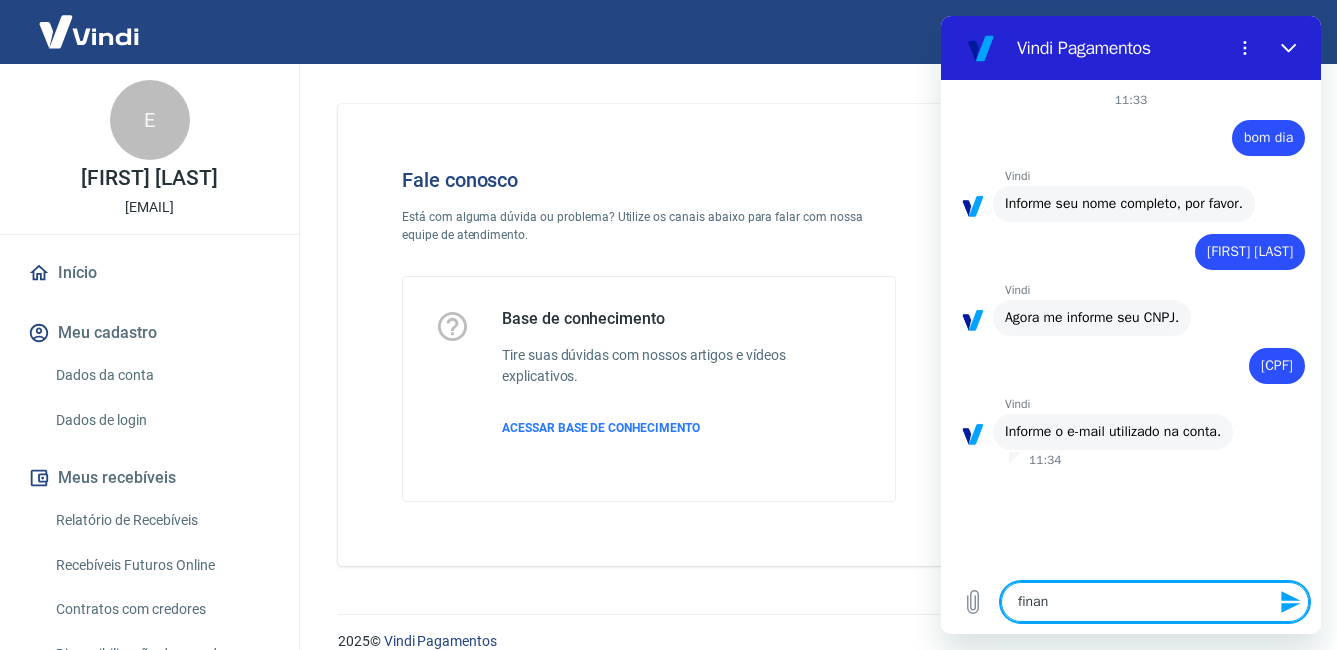 type on "financ" 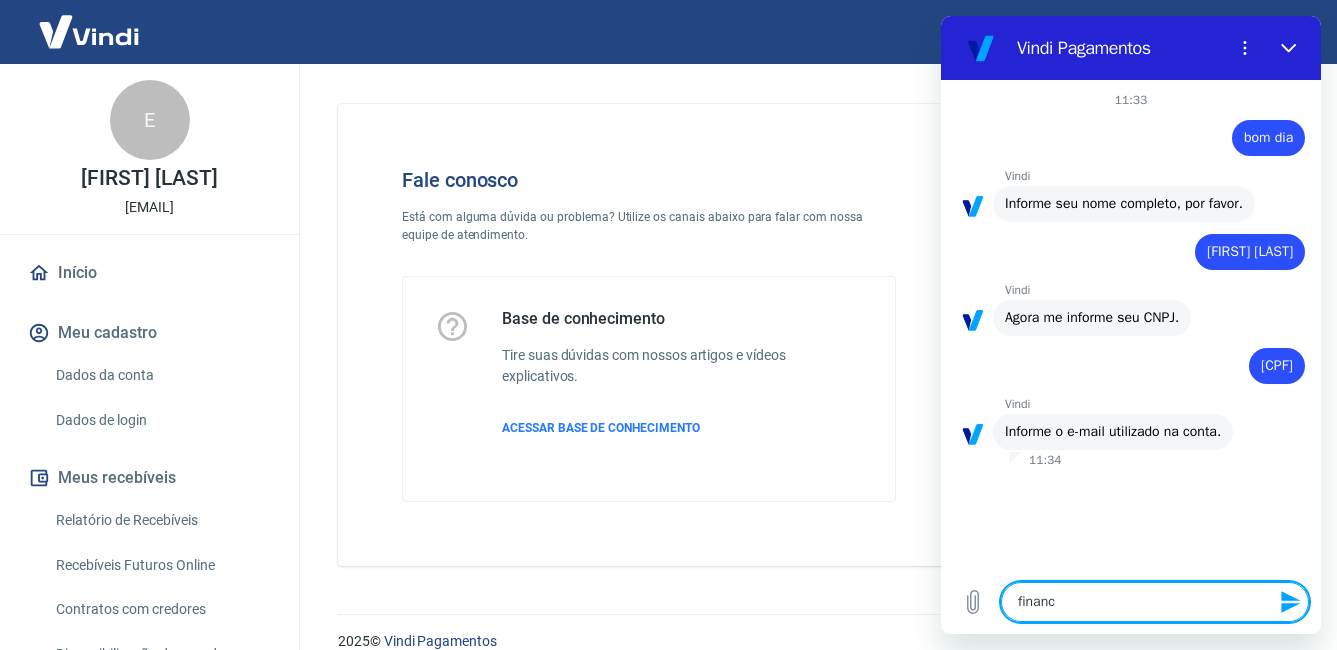 type on "x" 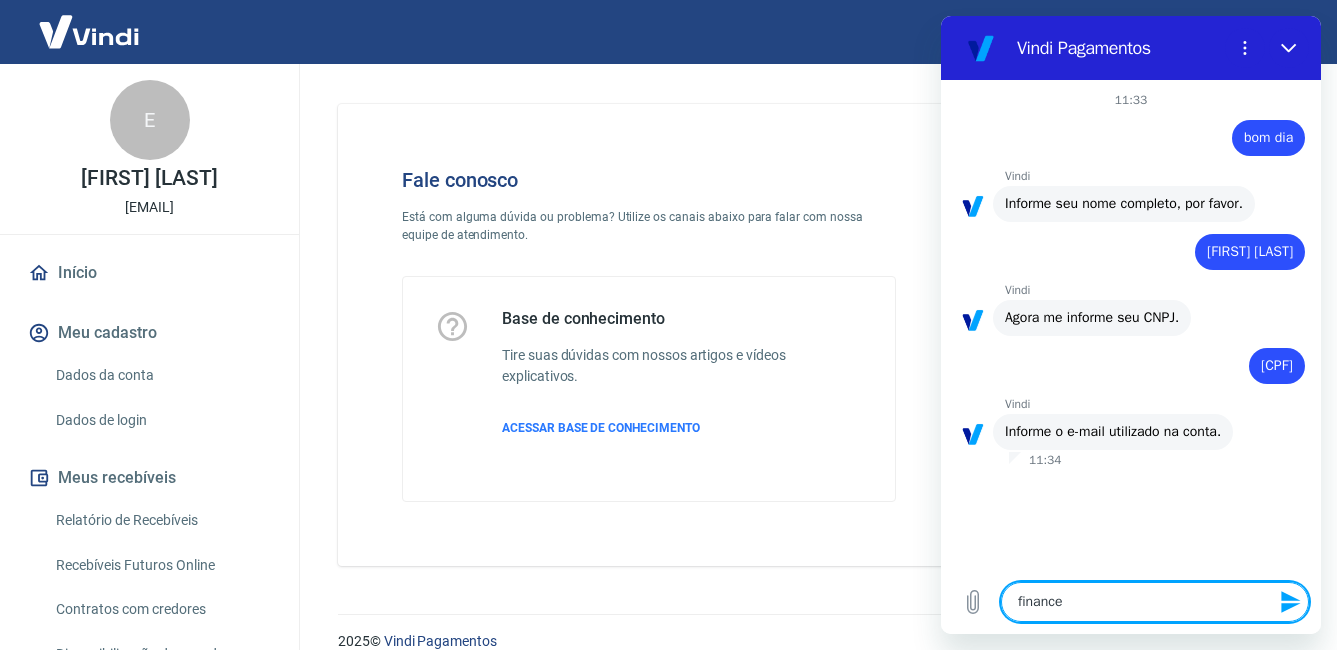 type on "financei" 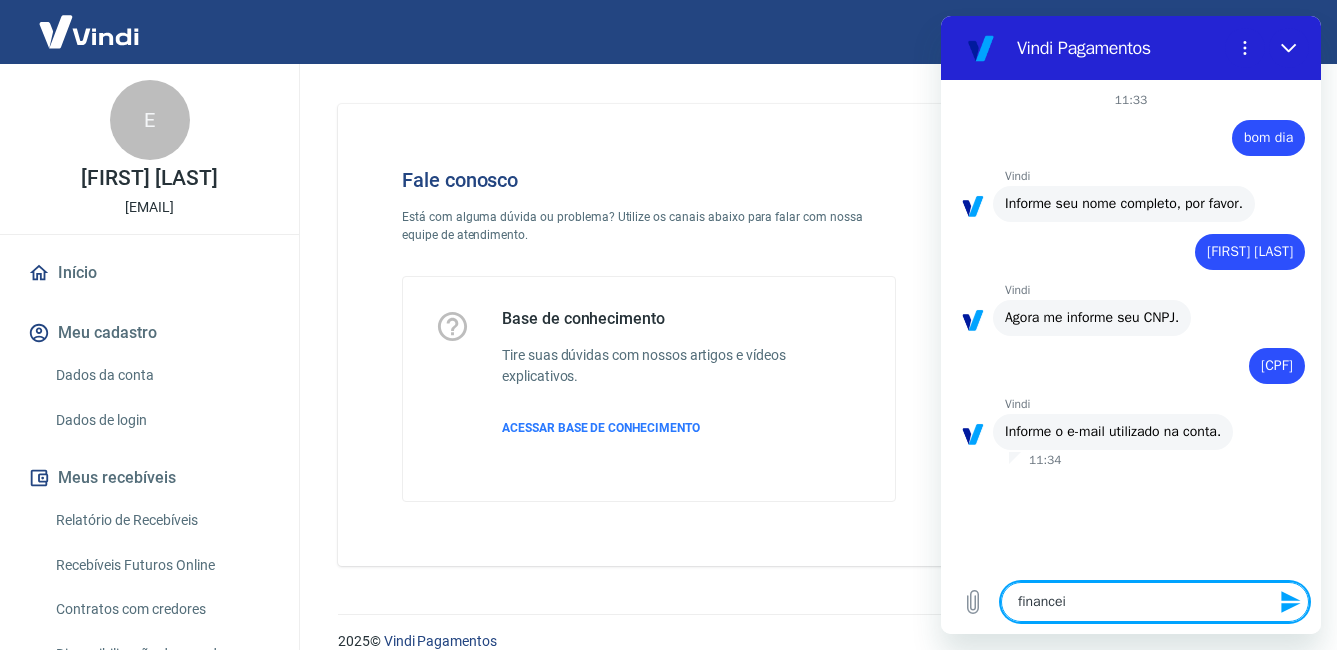 type on "financeir" 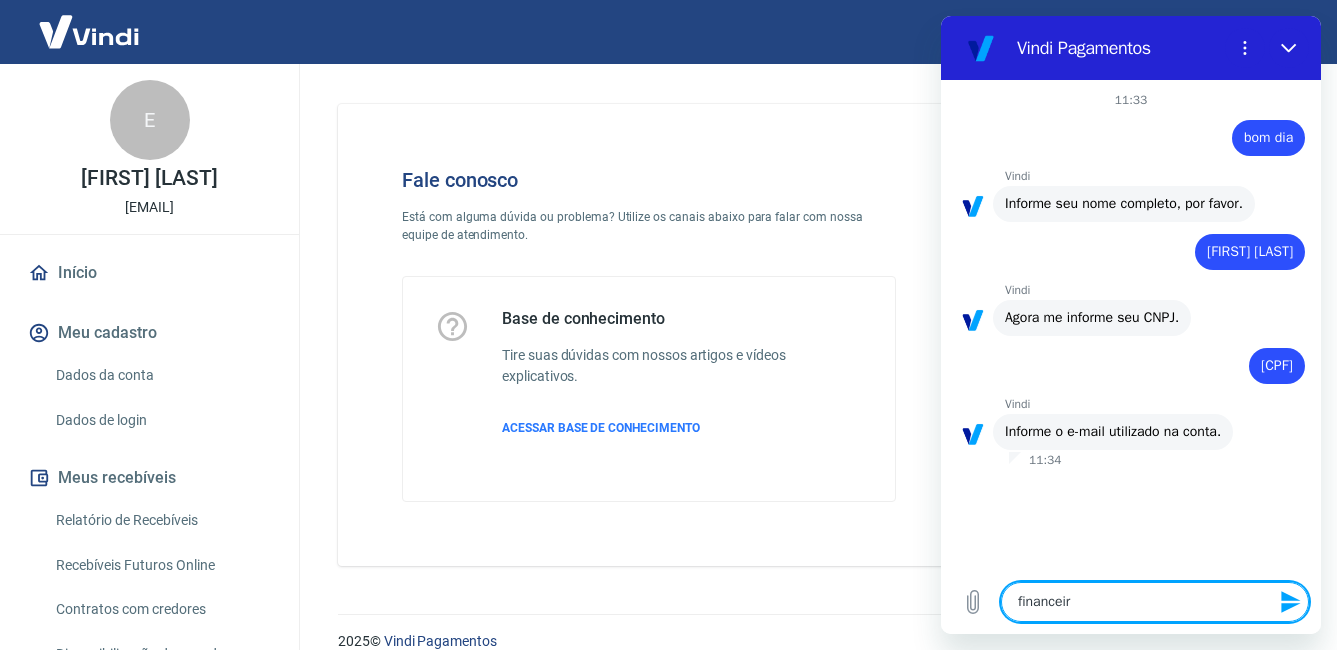 type on "financeiro" 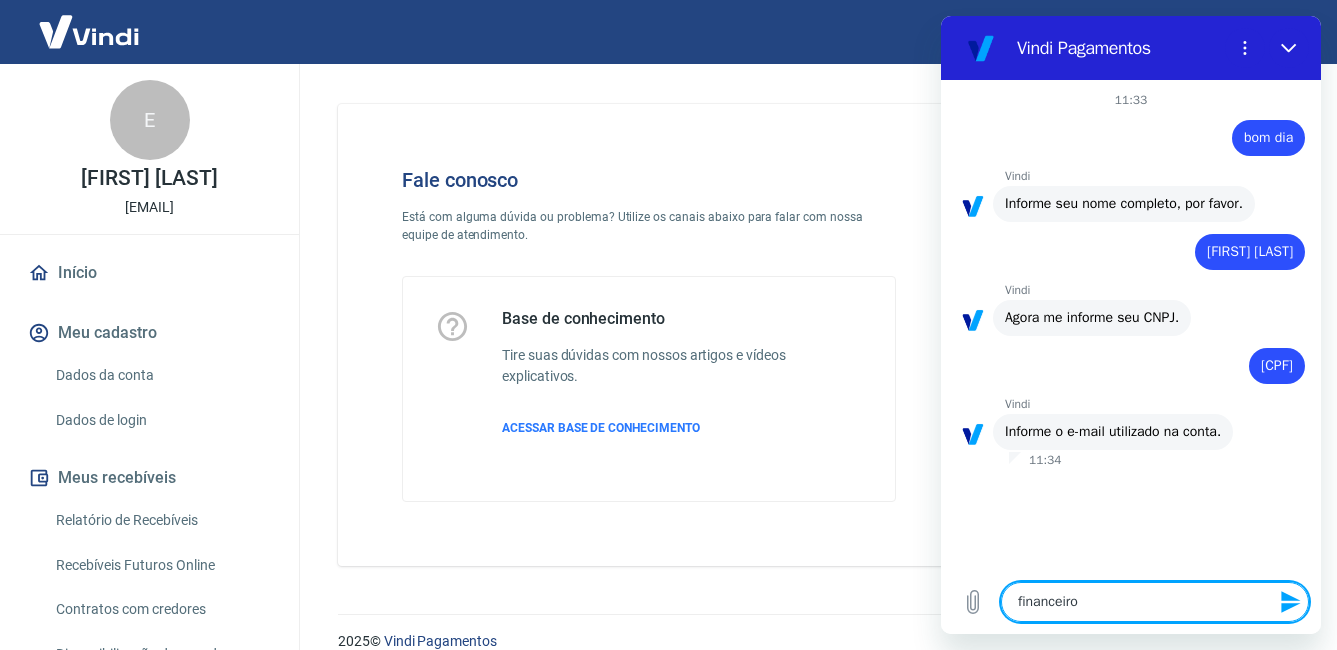 type on "financeiro@" 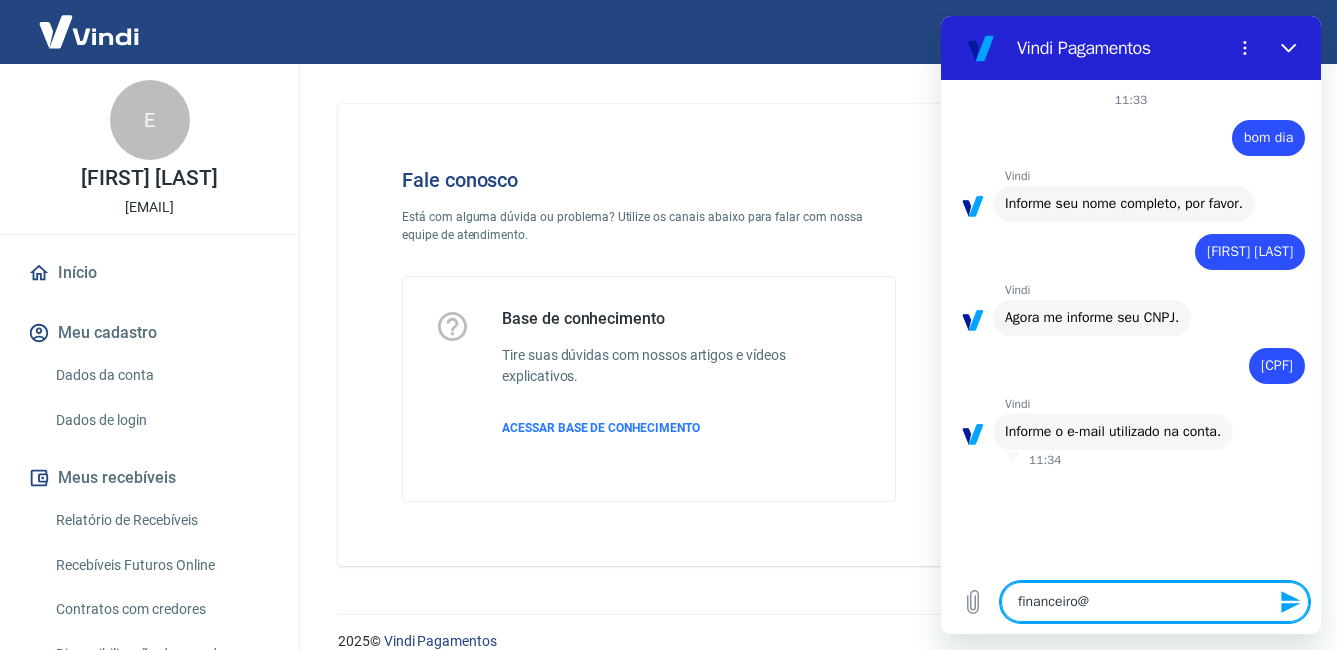 type on "[EMAIL]" 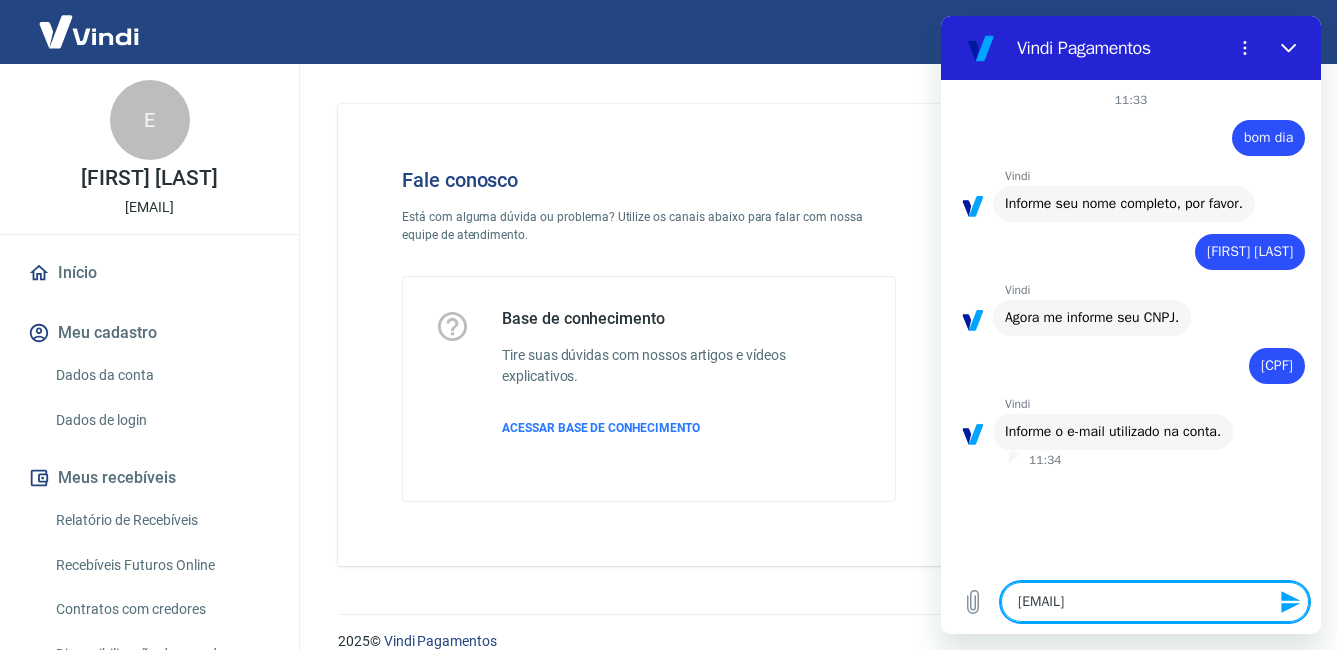 type on "[EMAIL]" 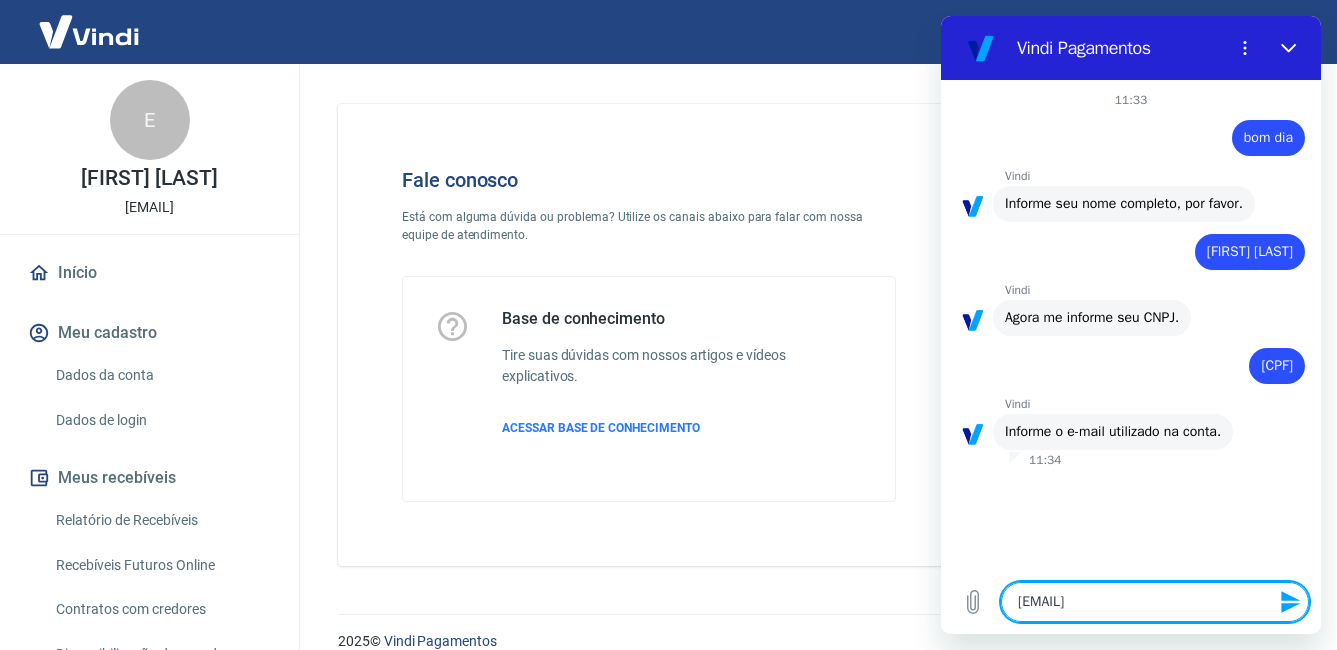type 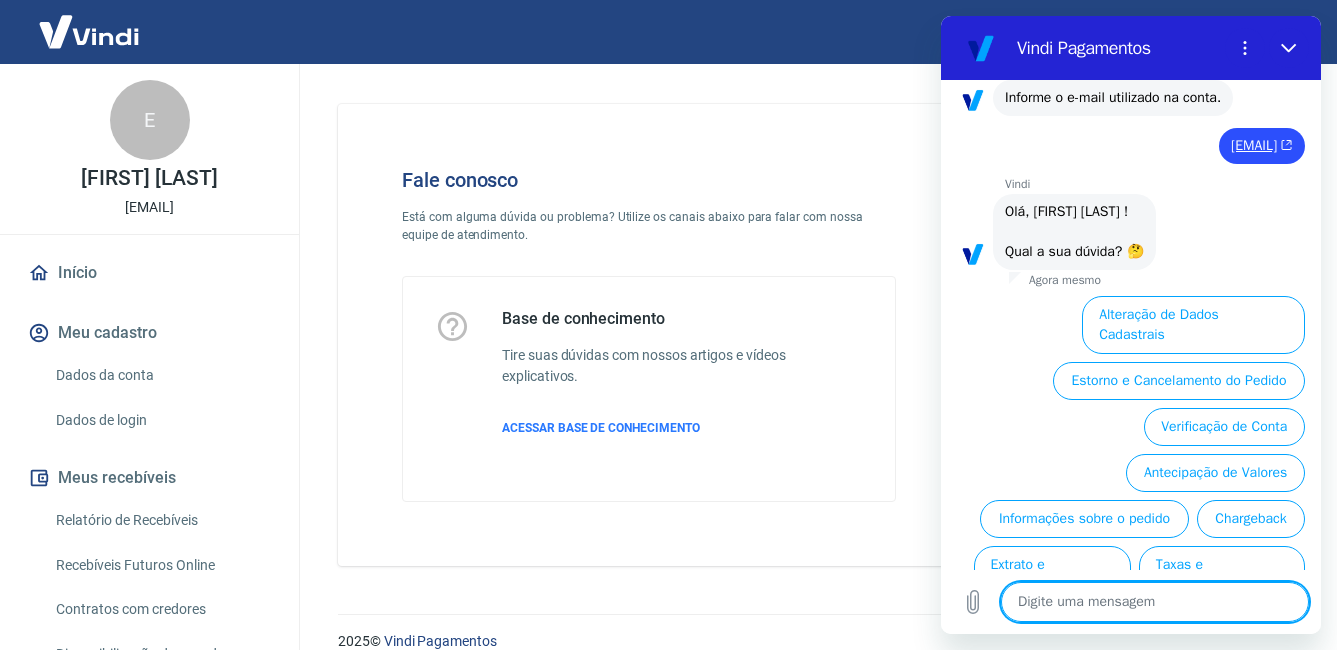 scroll, scrollTop: 445, scrollLeft: 0, axis: vertical 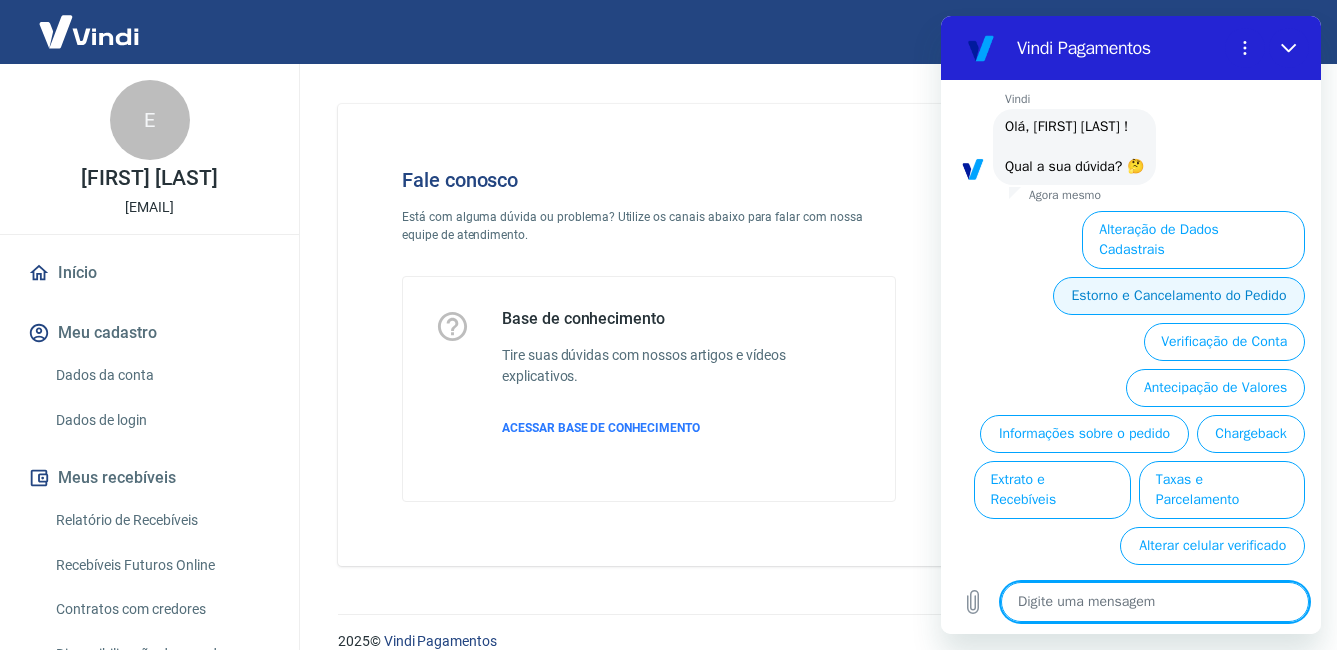 click on "Estorno e Cancelamento do Pedido" at bounding box center (1179, 296) 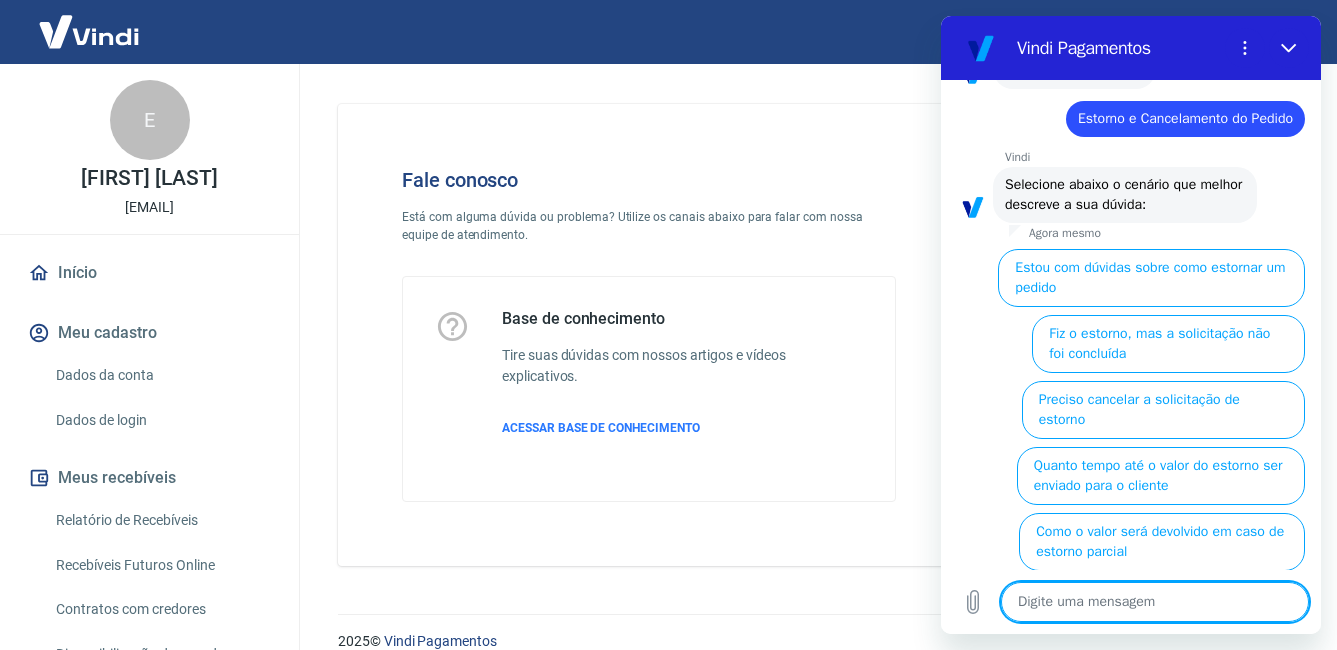 scroll, scrollTop: 567, scrollLeft: 0, axis: vertical 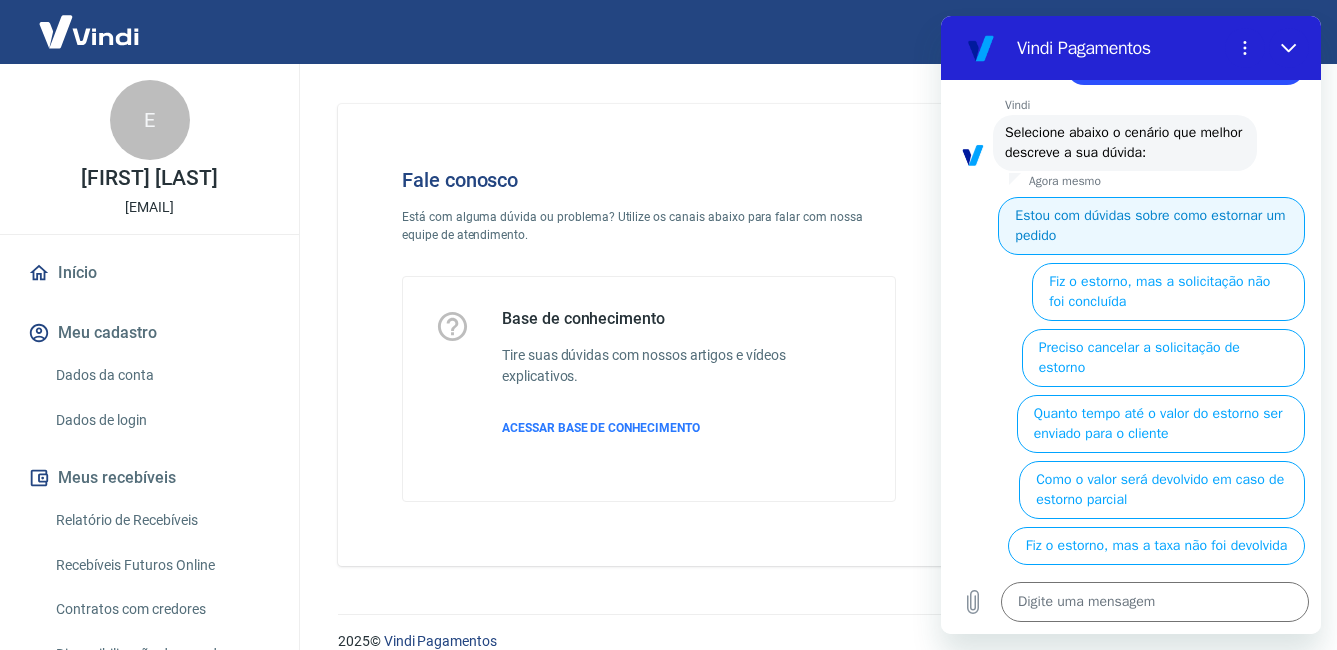 click on "Estou com dúvidas sobre como estornar um pedido" at bounding box center [1151, 226] 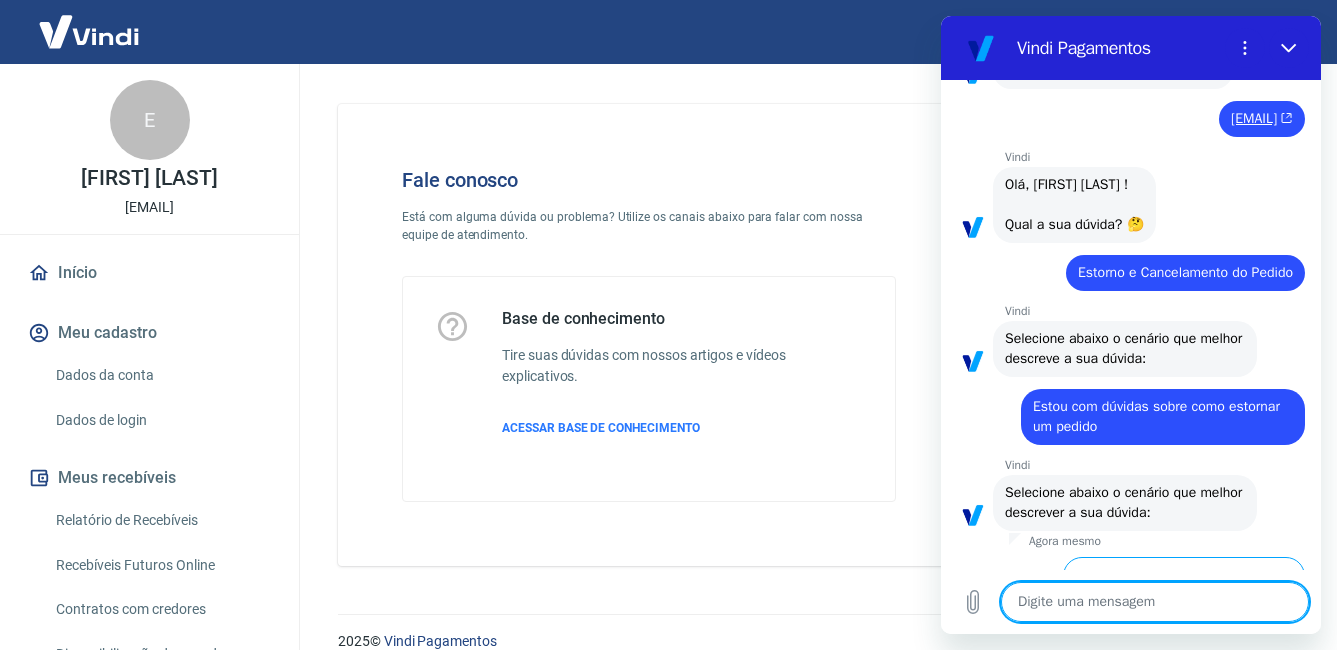scroll, scrollTop: 503, scrollLeft: 0, axis: vertical 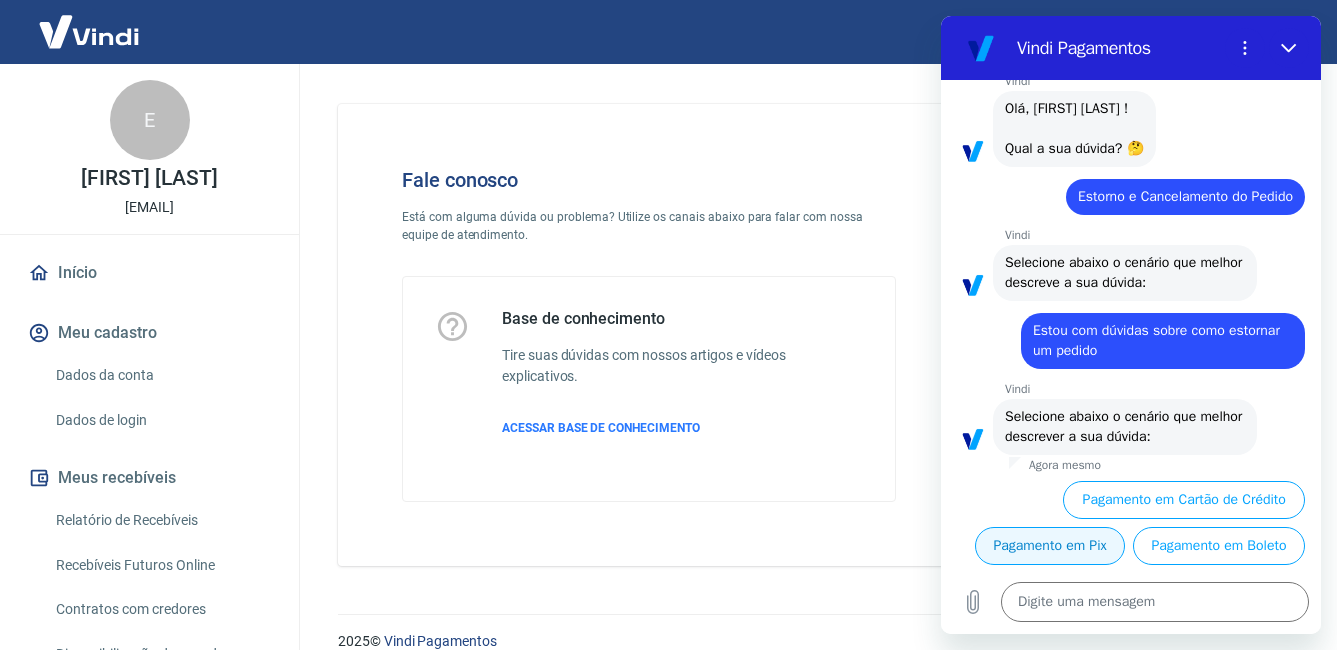 click on "Pagamento em Pix" at bounding box center [1050, 546] 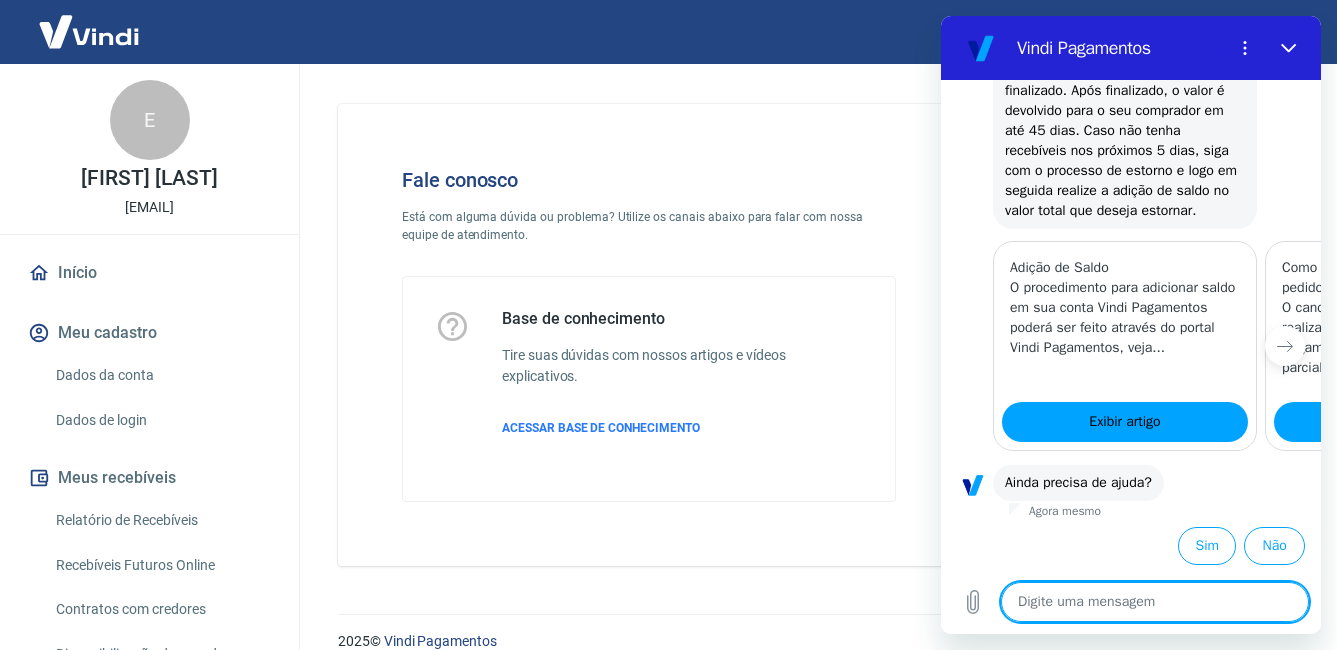 scroll, scrollTop: 1337, scrollLeft: 0, axis: vertical 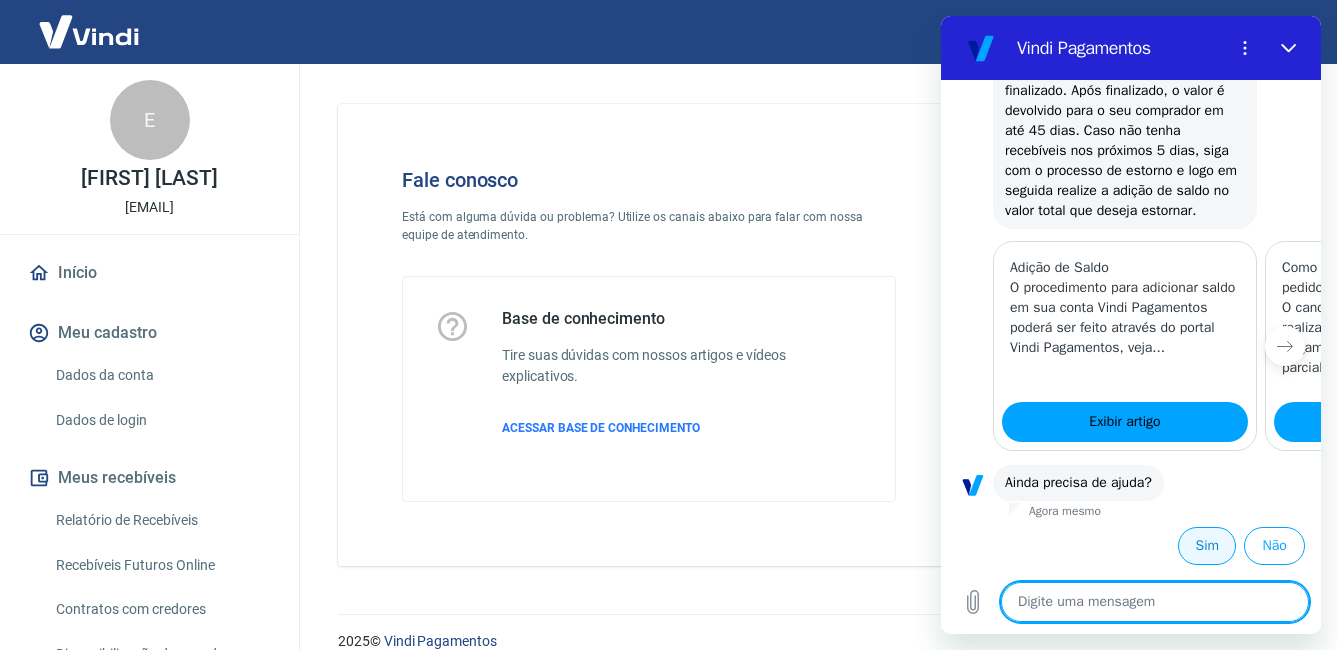 click on "Sim" at bounding box center (1207, 546) 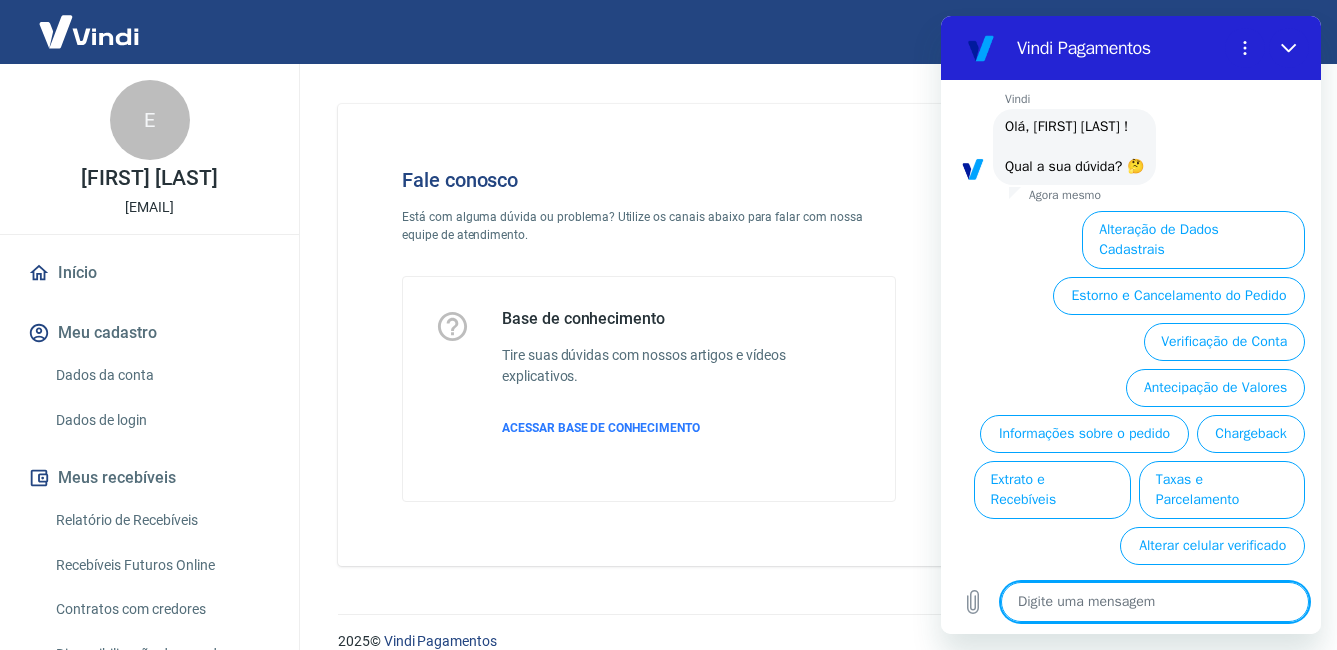 scroll, scrollTop: 1813, scrollLeft: 0, axis: vertical 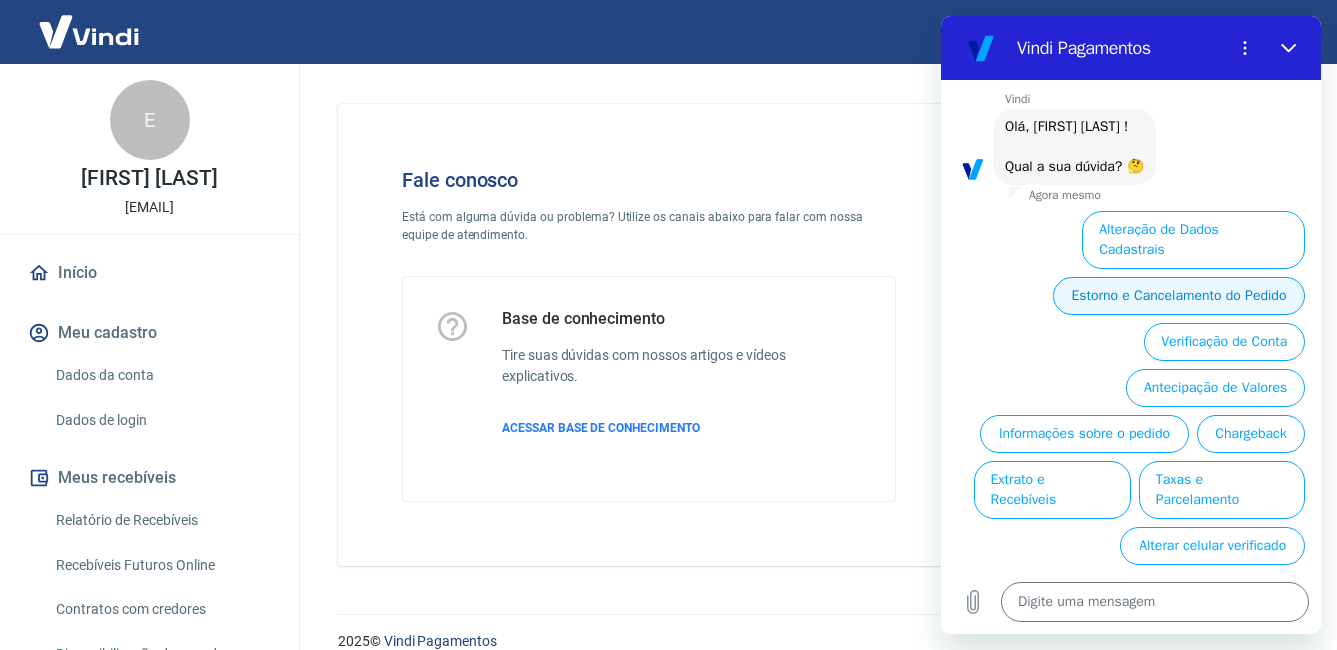click on "Estorno e Cancelamento do Pedido" at bounding box center (1179, 296) 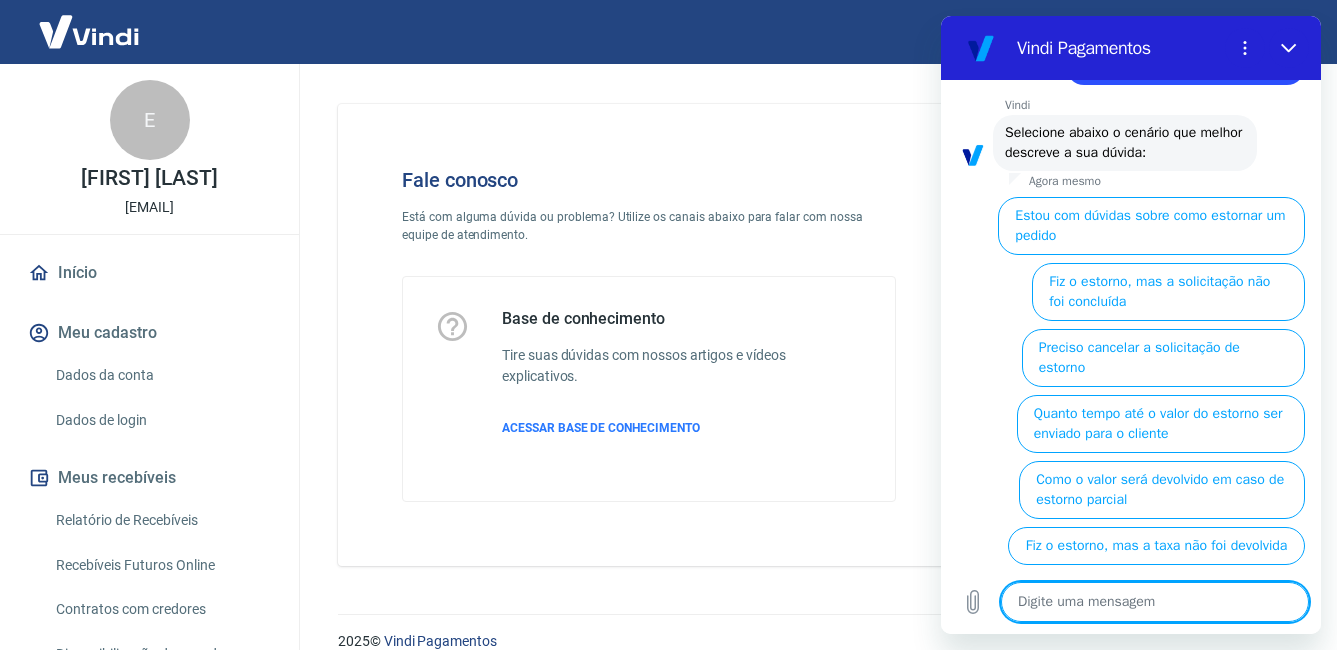scroll, scrollTop: 1935, scrollLeft: 0, axis: vertical 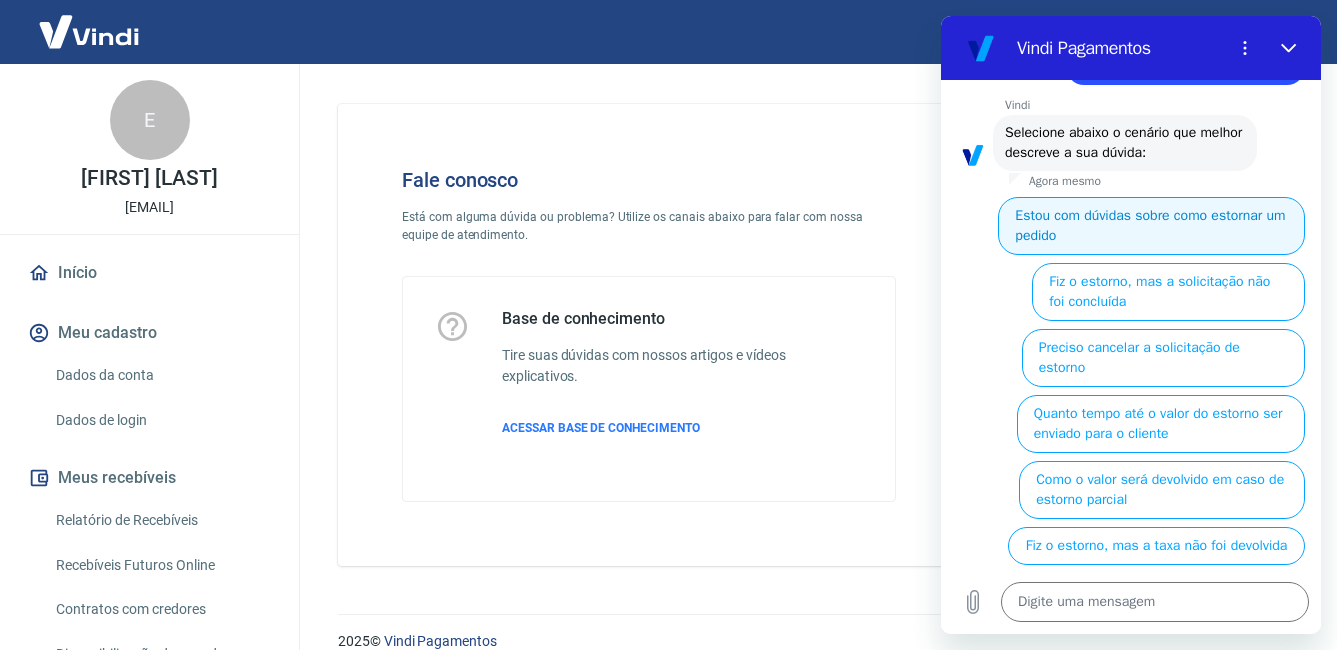 click on "Estou com dúvidas sobre como estornar um pedido" at bounding box center [1151, 226] 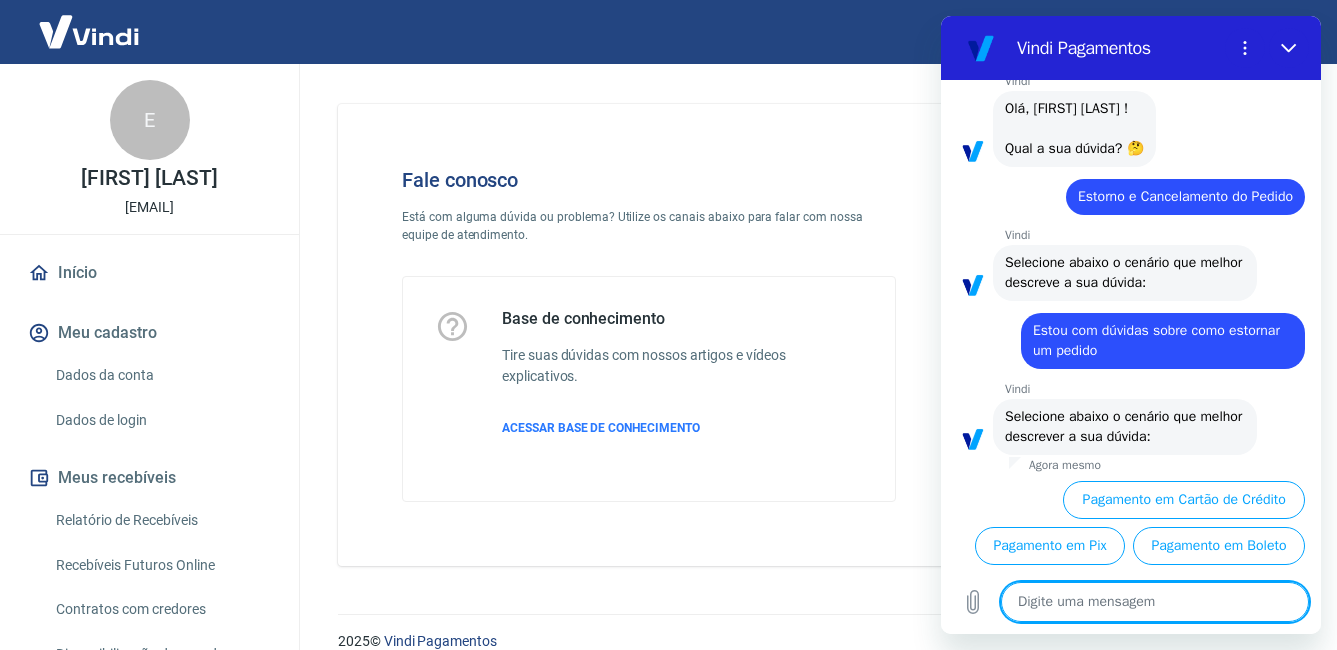 scroll, scrollTop: 1871, scrollLeft: 0, axis: vertical 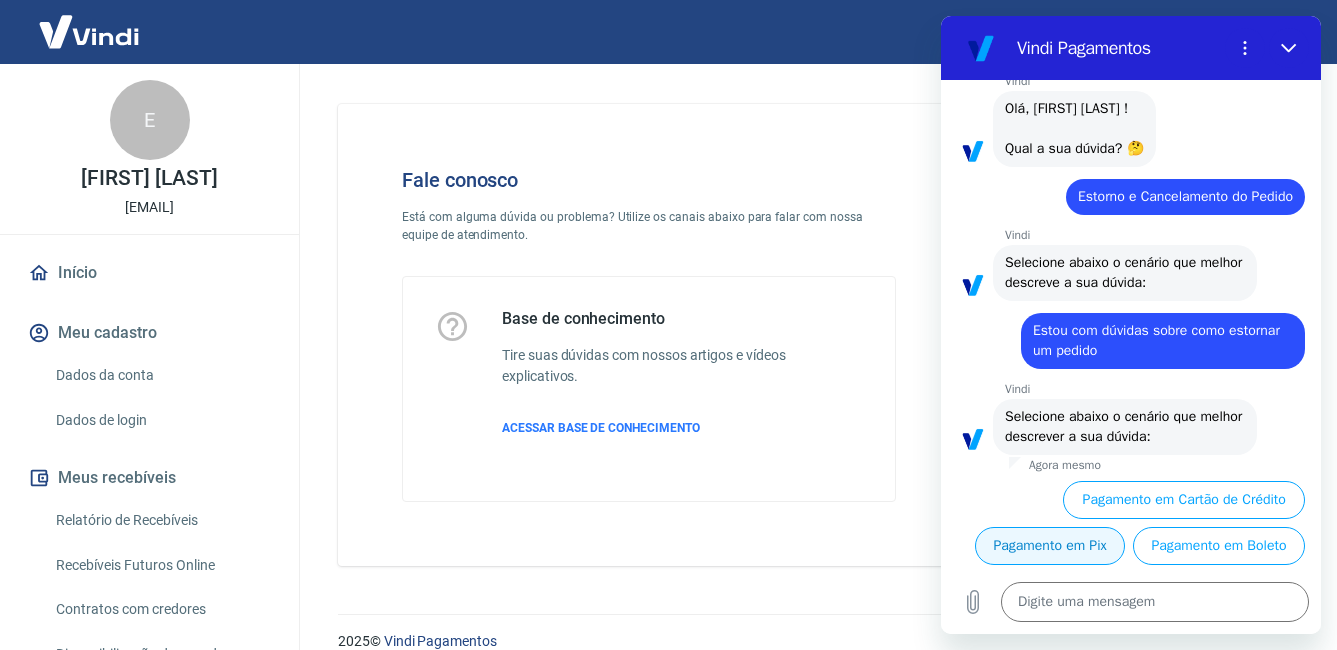 click on "Pagamento em Pix" at bounding box center [1050, 546] 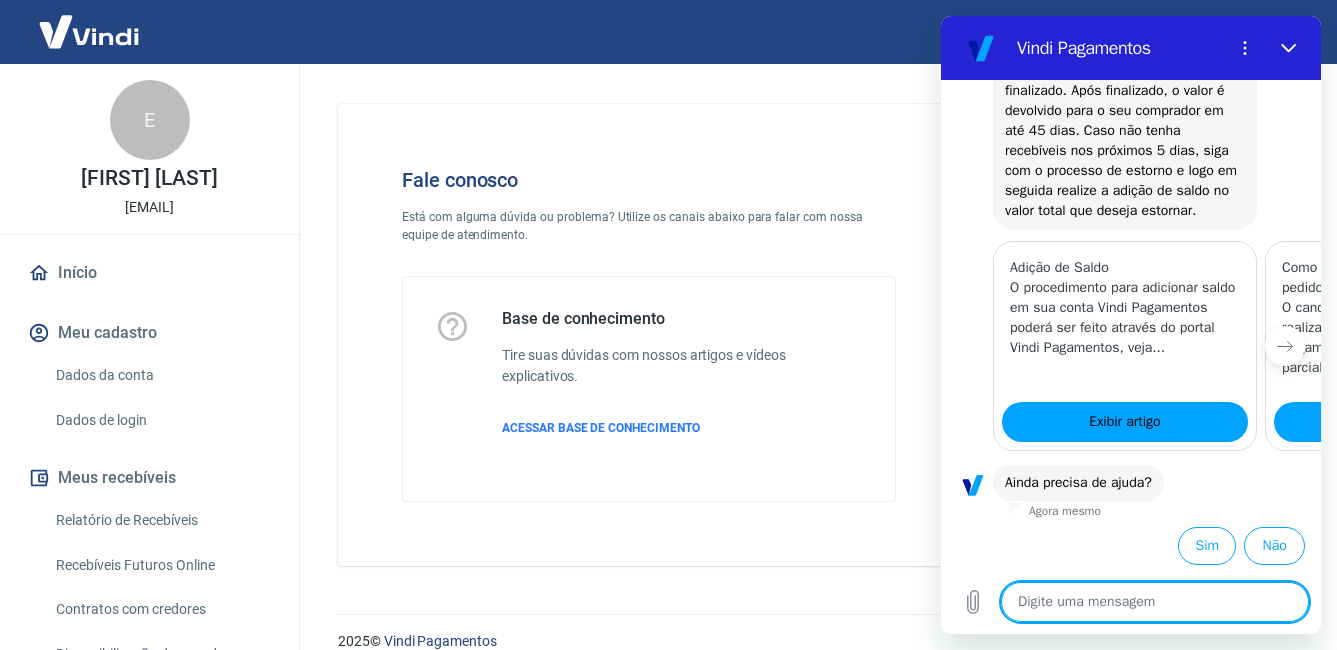 scroll, scrollTop: 2705, scrollLeft: 0, axis: vertical 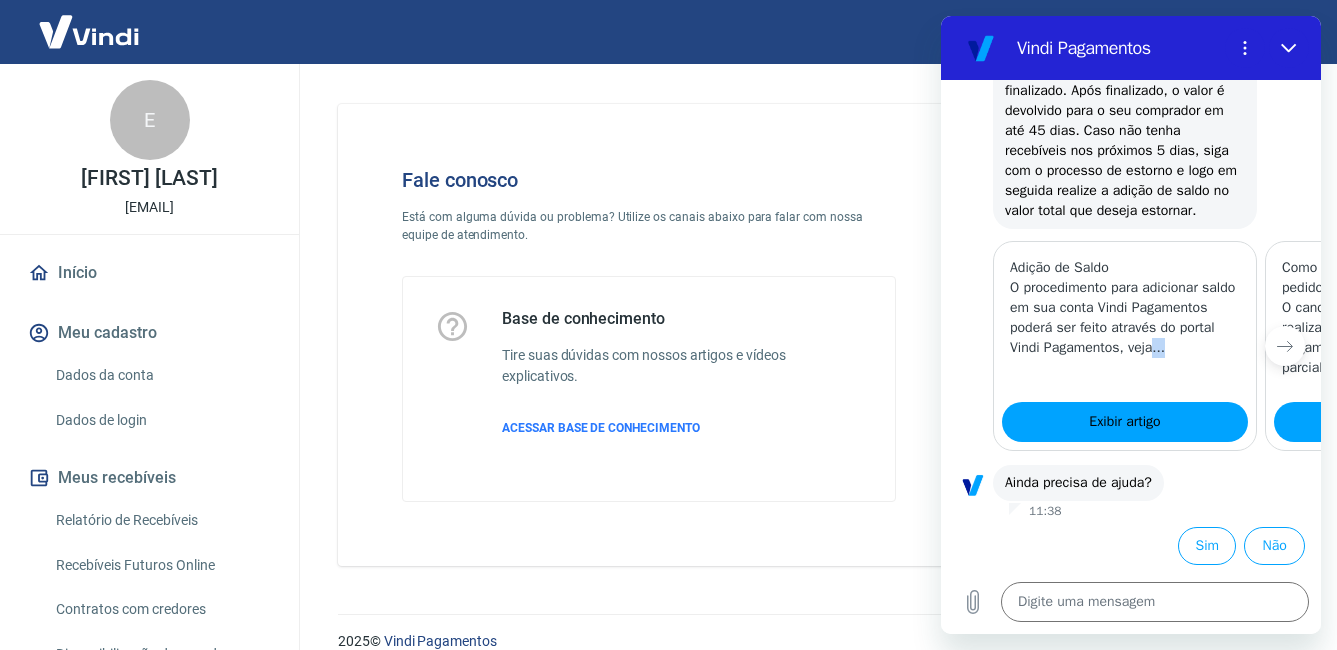 drag, startPoint x: 1240, startPoint y: 383, endPoint x: 1115, endPoint y: 380, distance: 125.035995 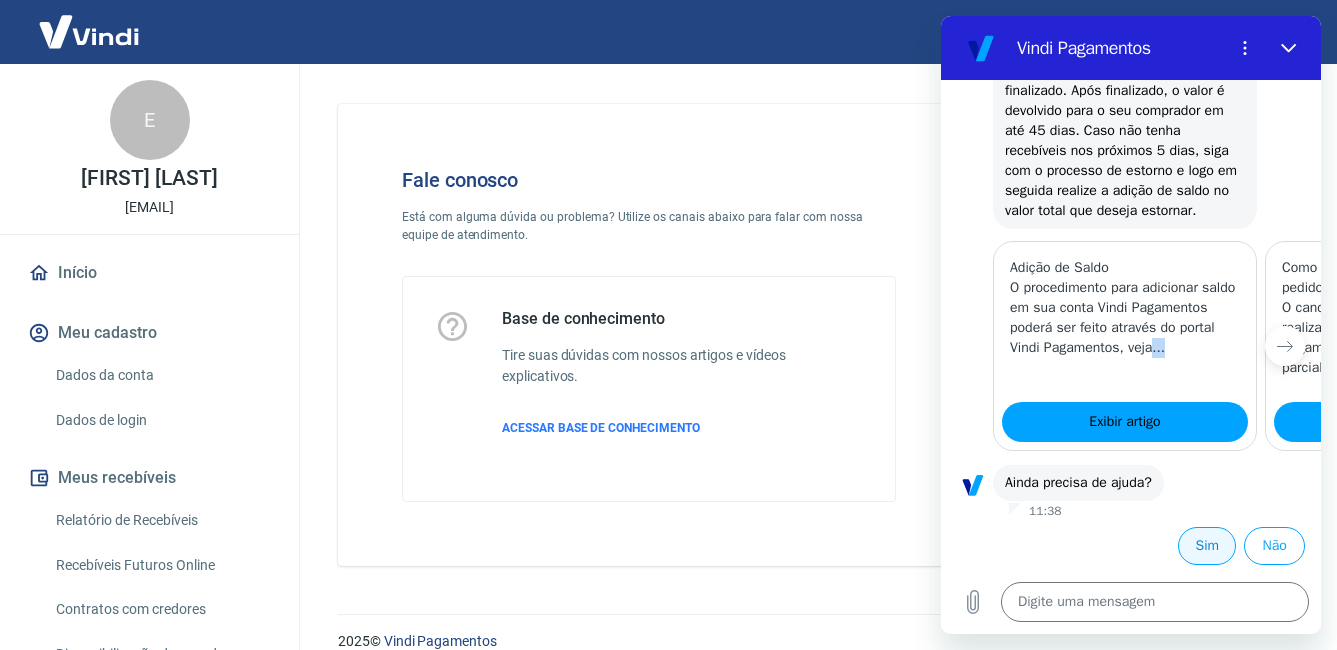 click on "Sim" at bounding box center (1207, 546) 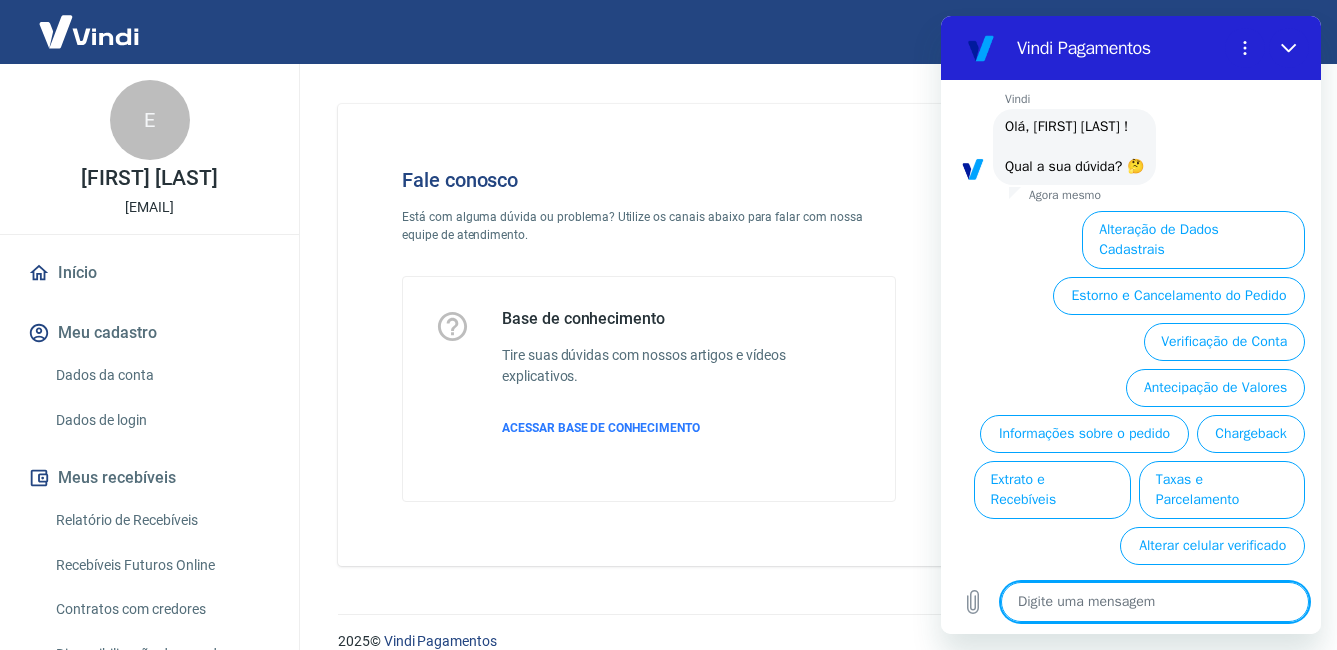 scroll, scrollTop: 3181, scrollLeft: 0, axis: vertical 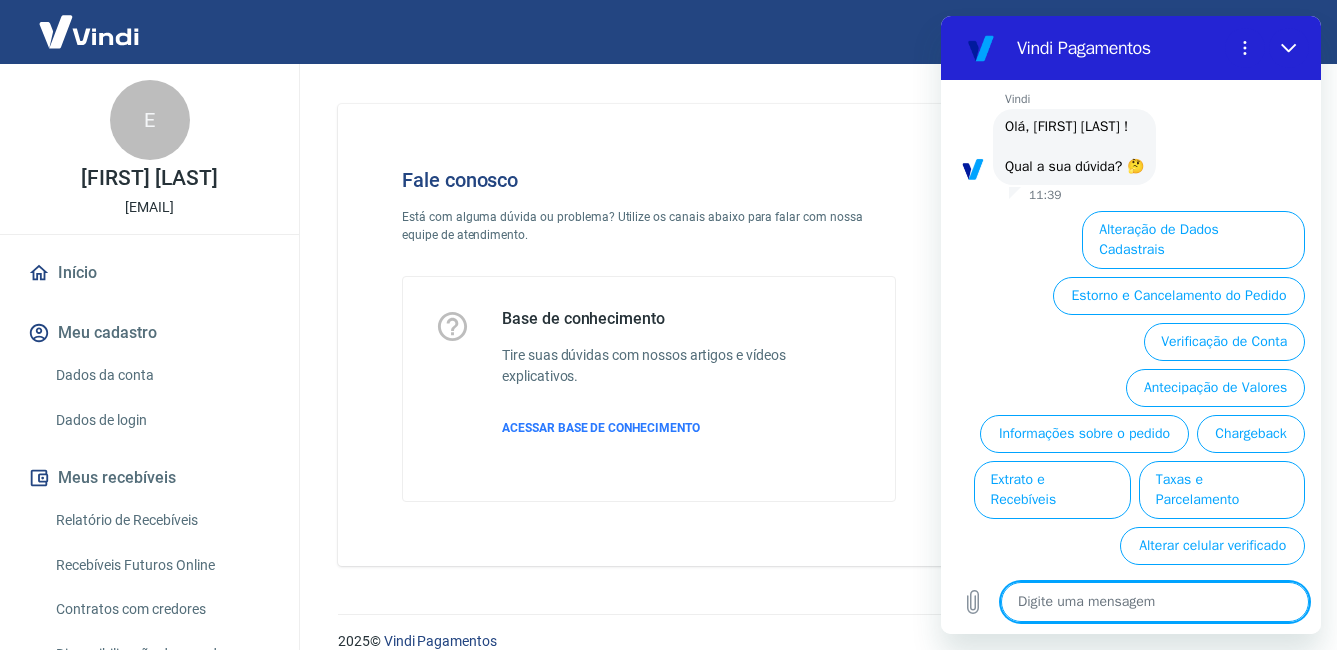 type on "x" 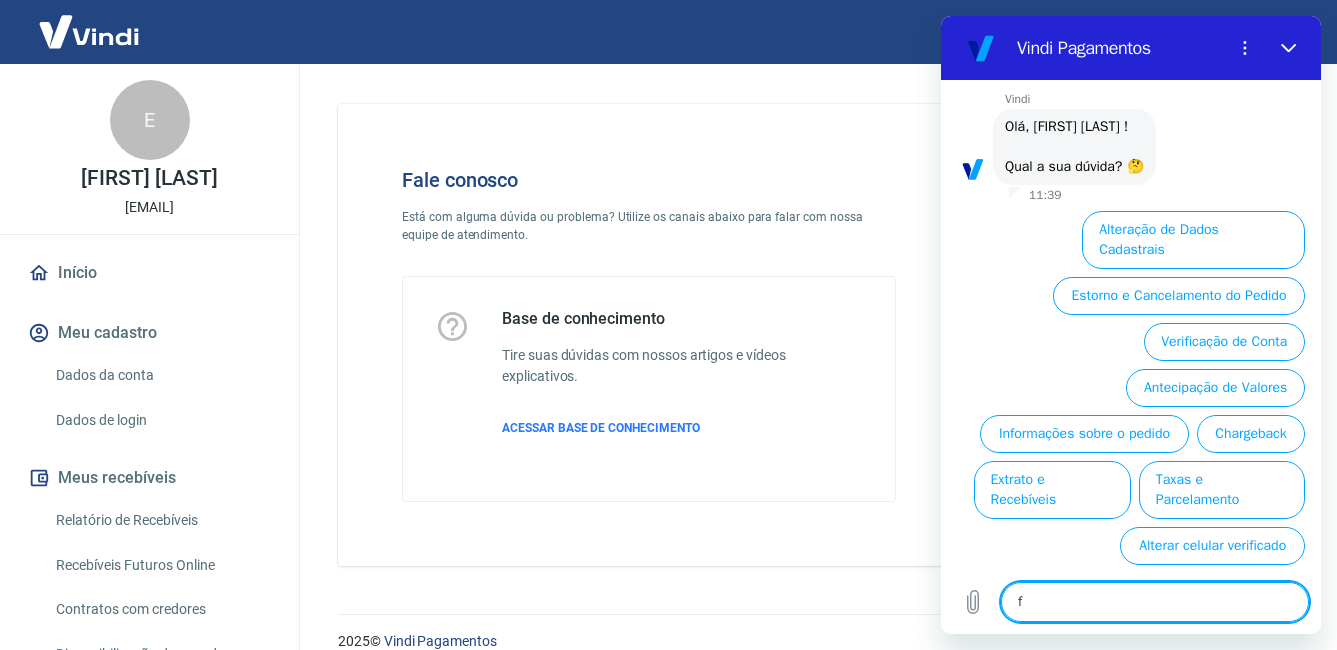 type on "fa" 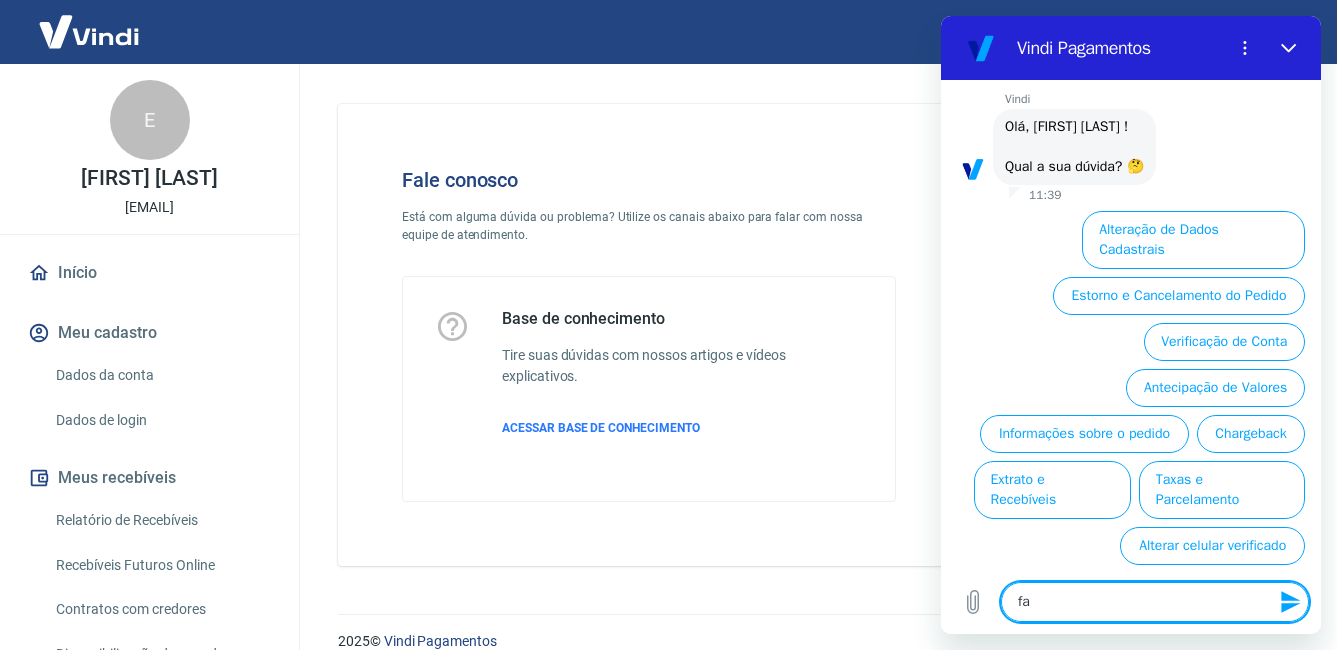 type on "fal" 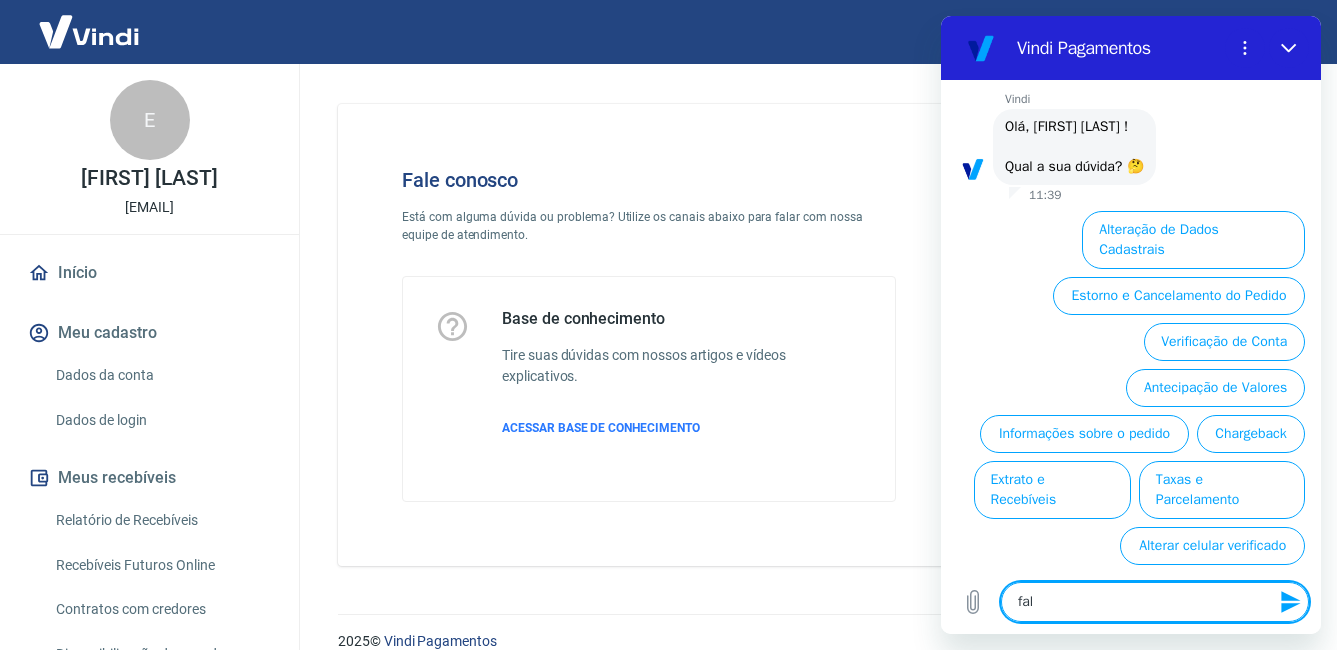 type on "x" 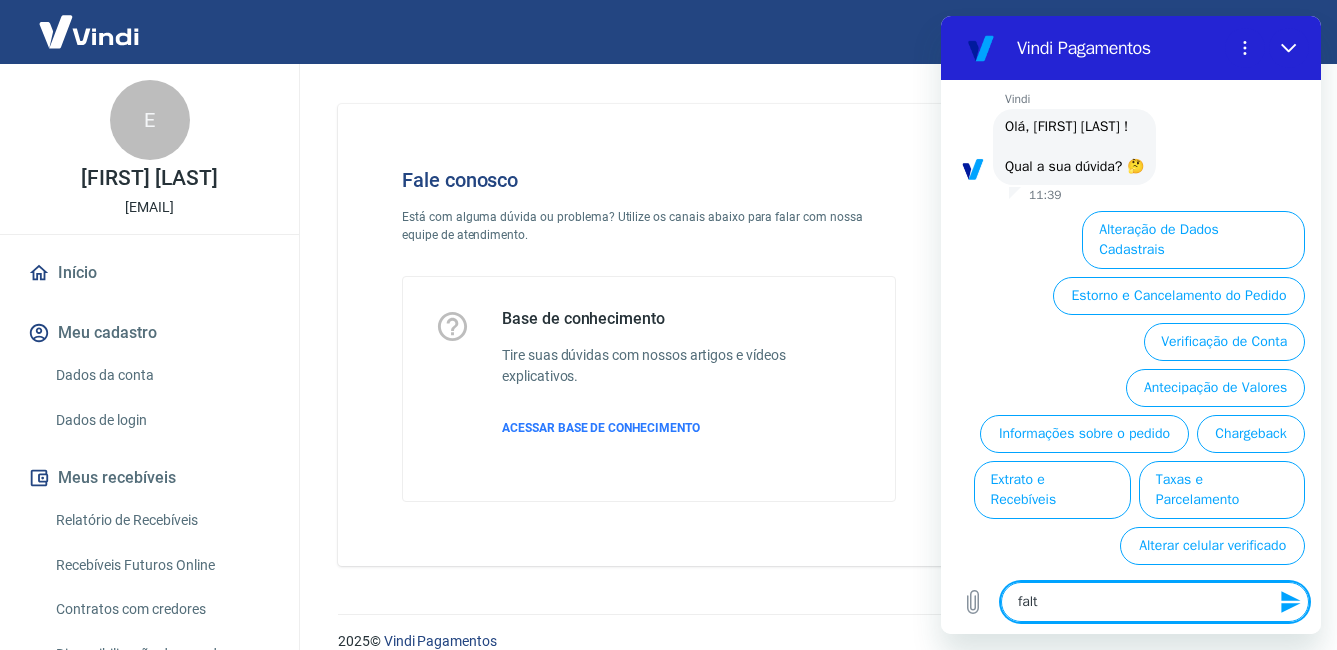 type on "falt" 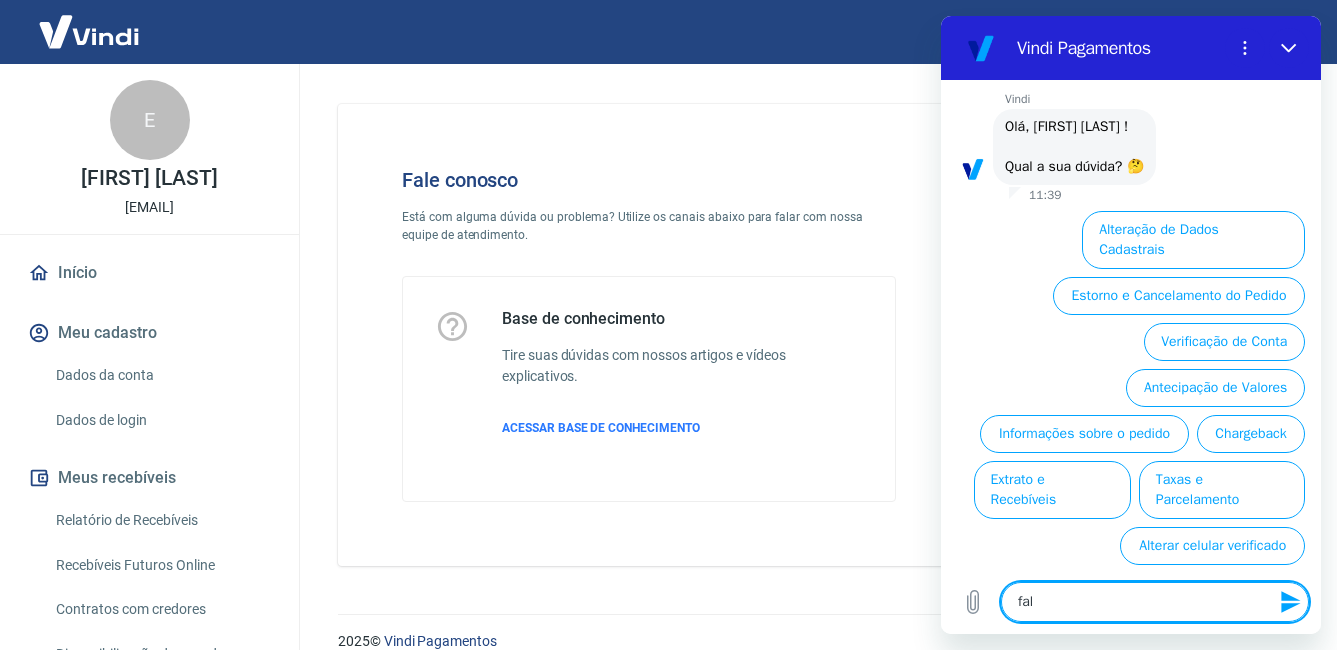 type on "fala" 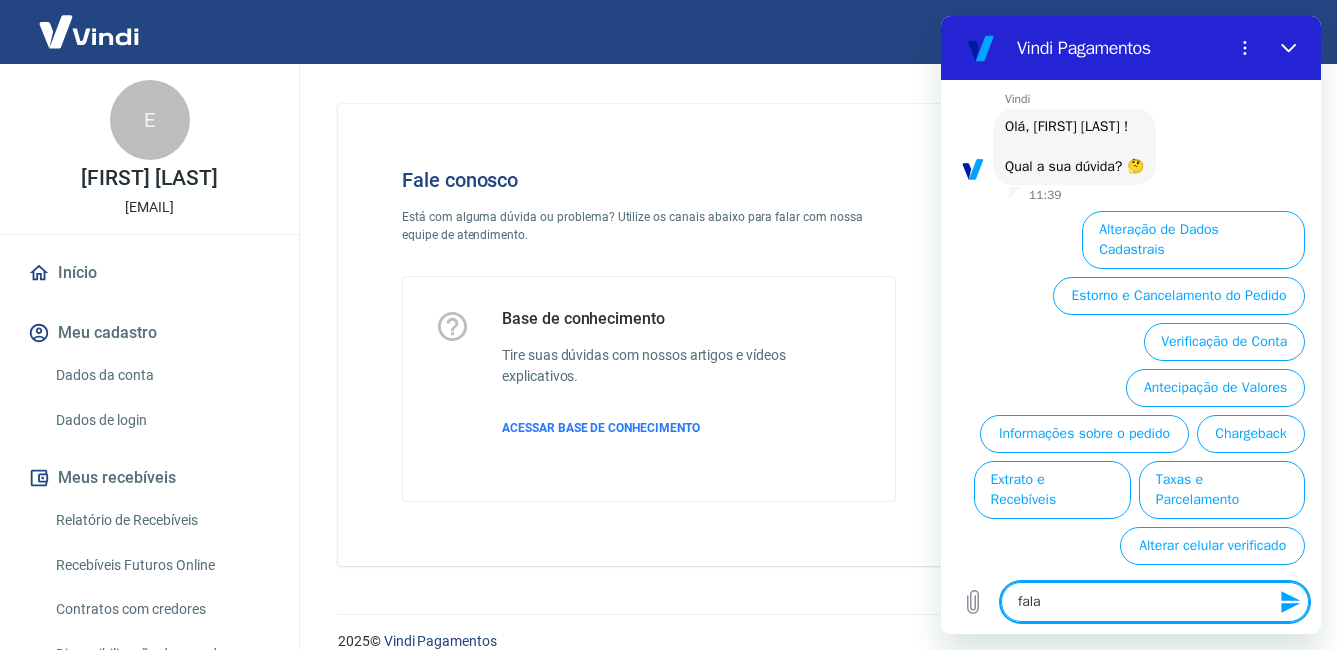 type on "falar" 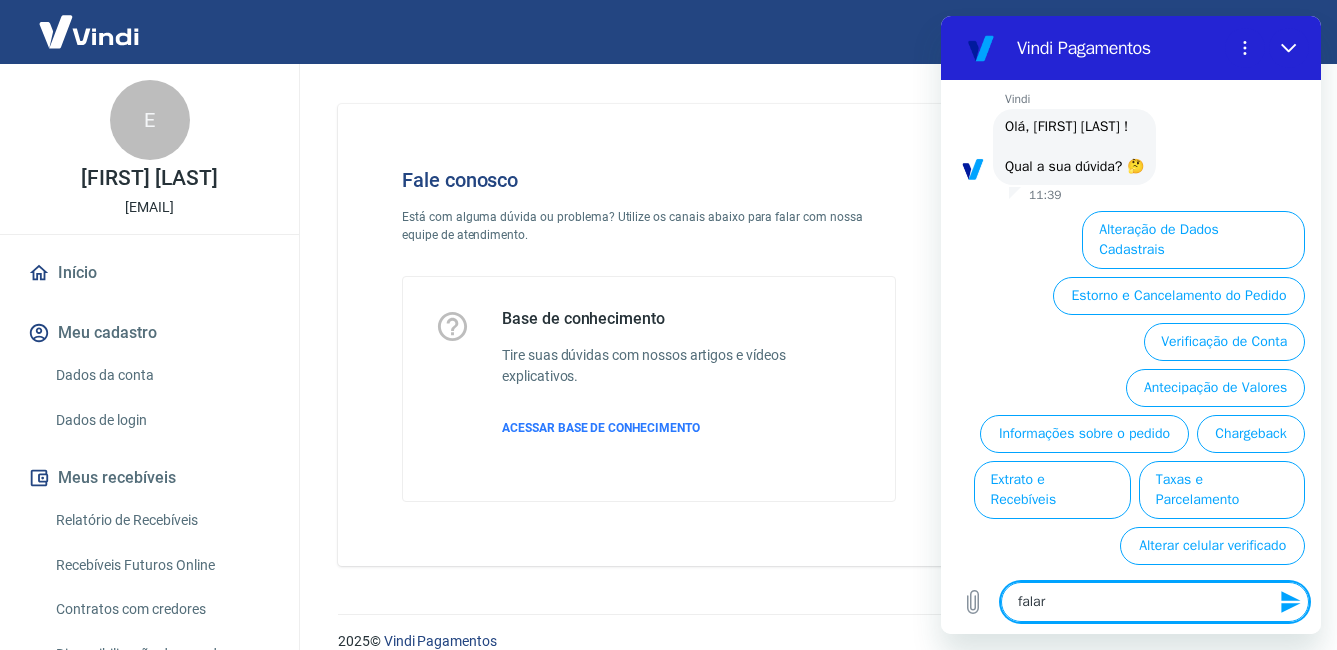 type on "falar" 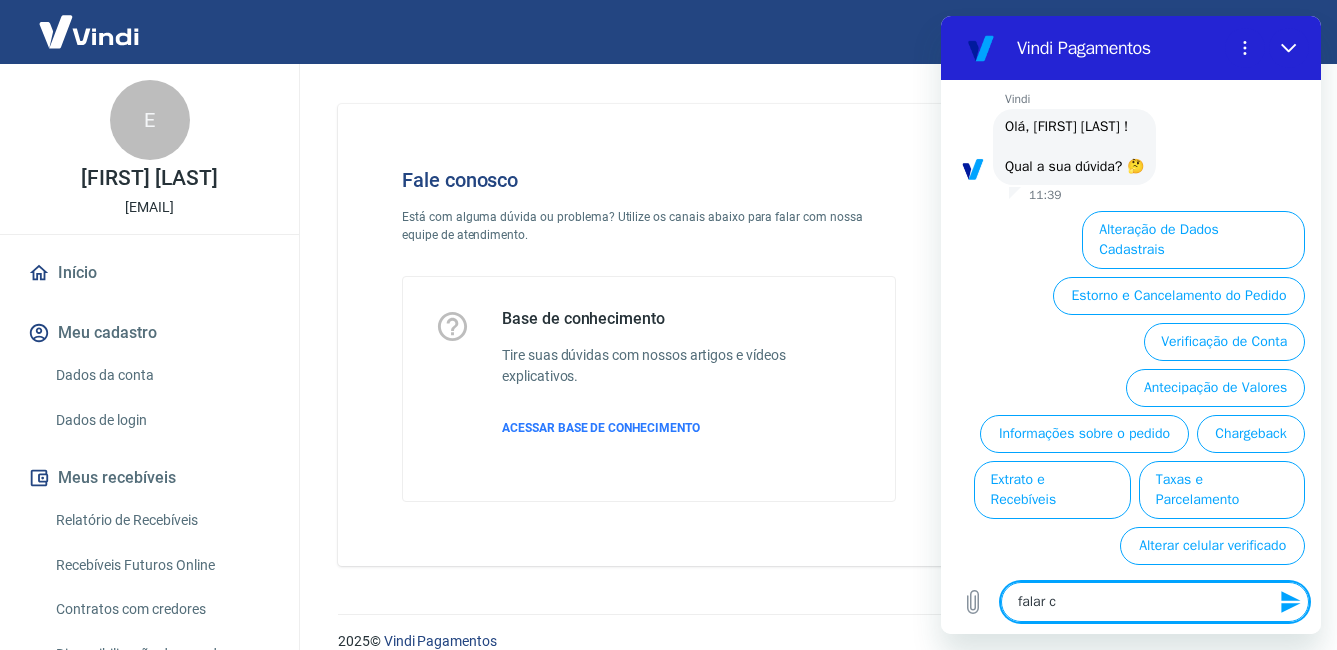 type on "falar co" 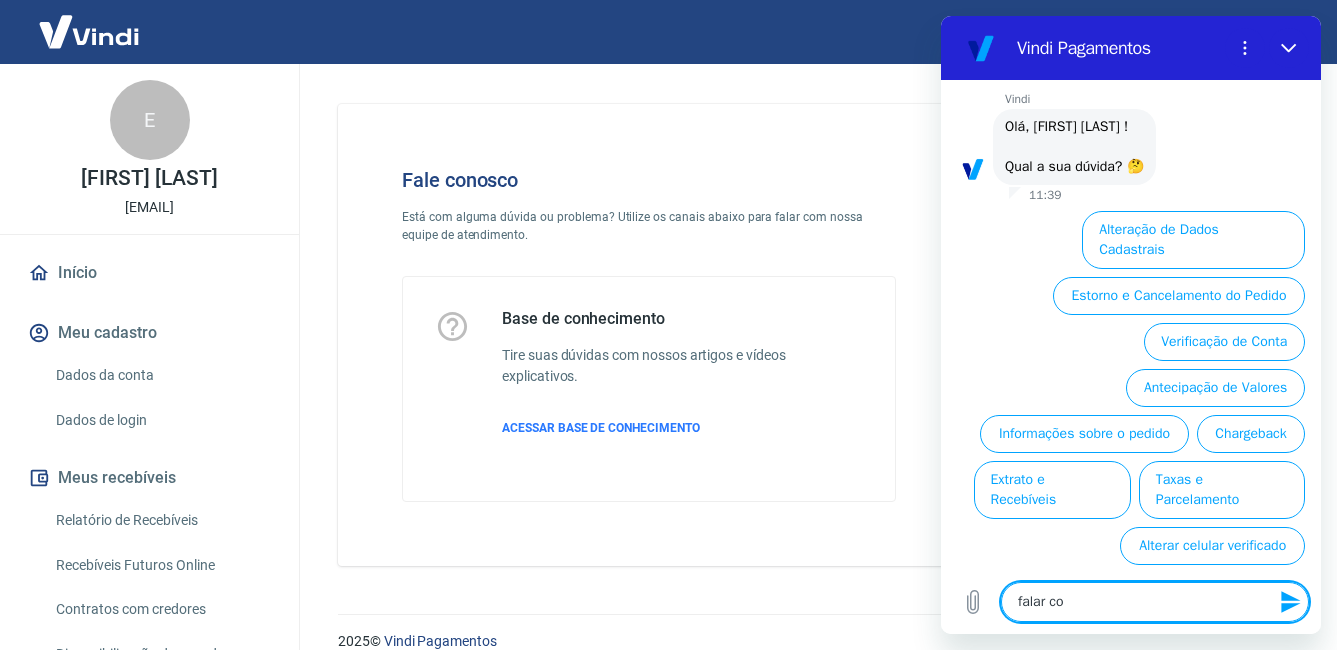type on "falar com" 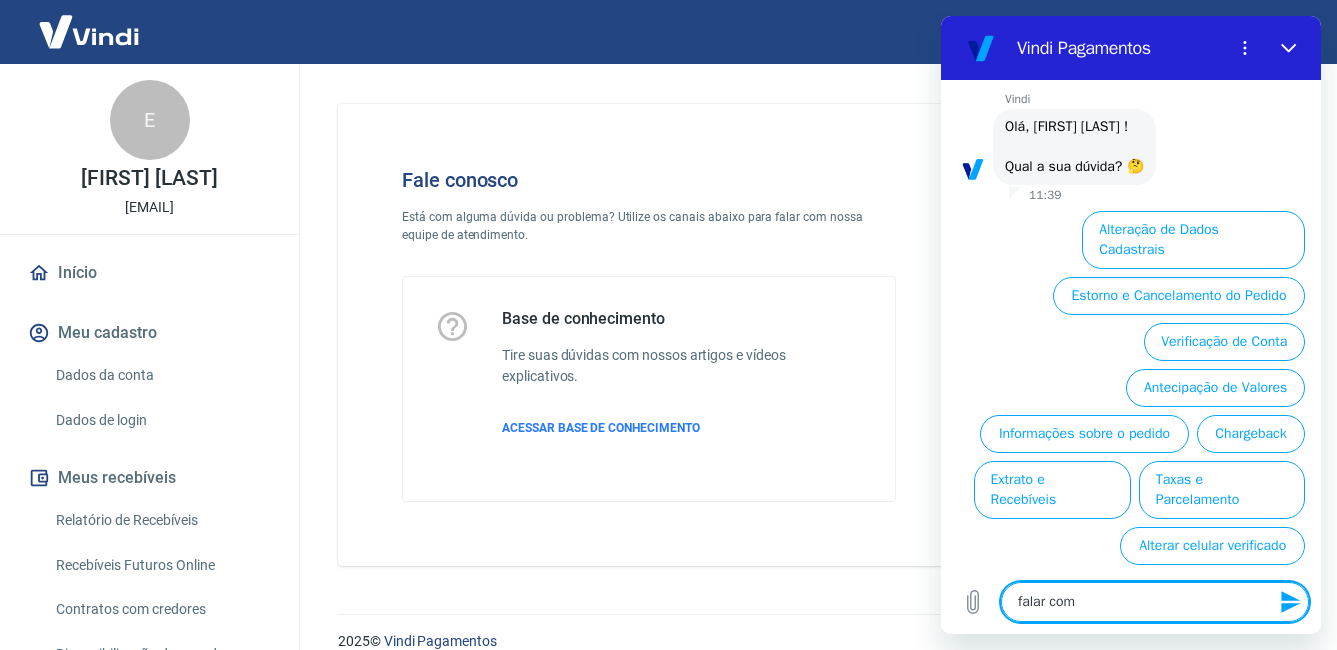 type on "falar com" 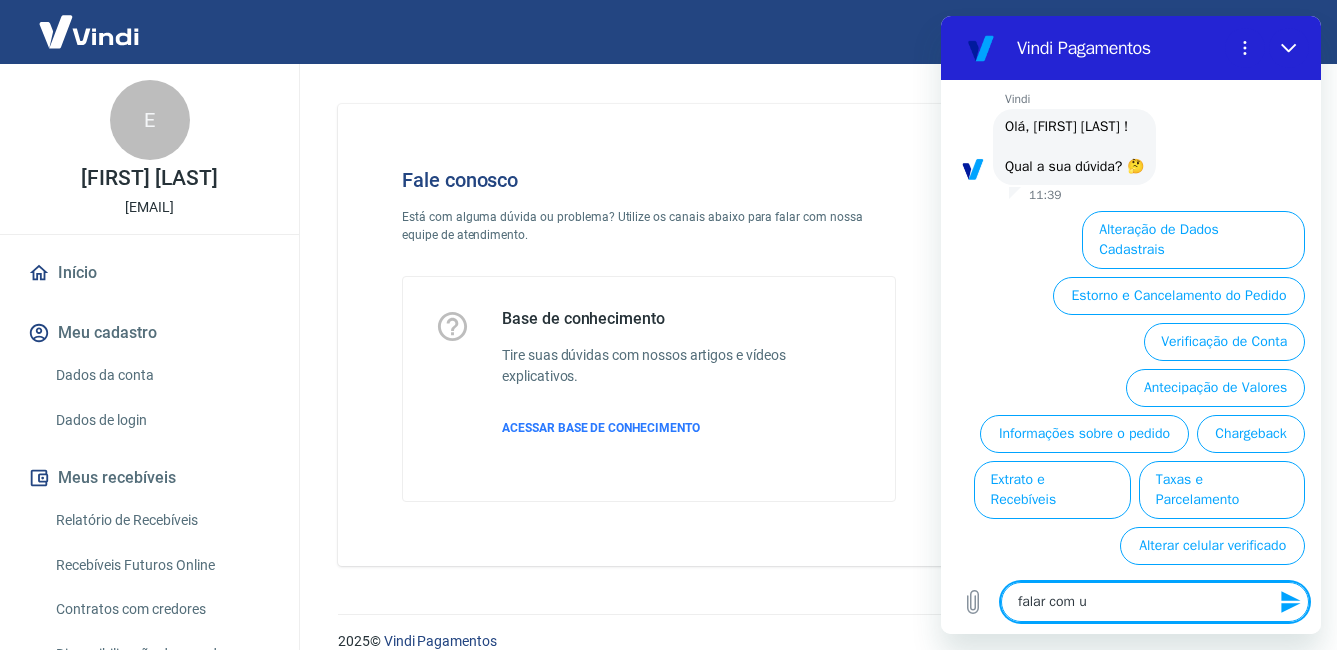 type on "falar com um" 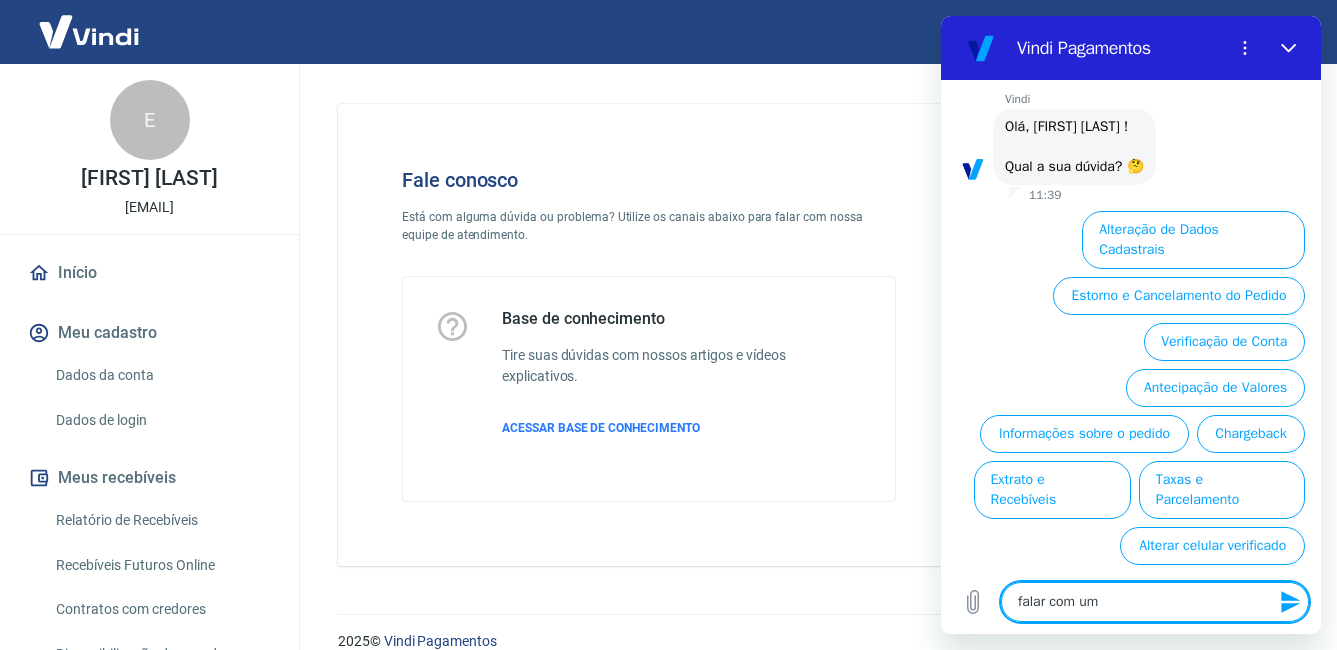 type on "falar com um" 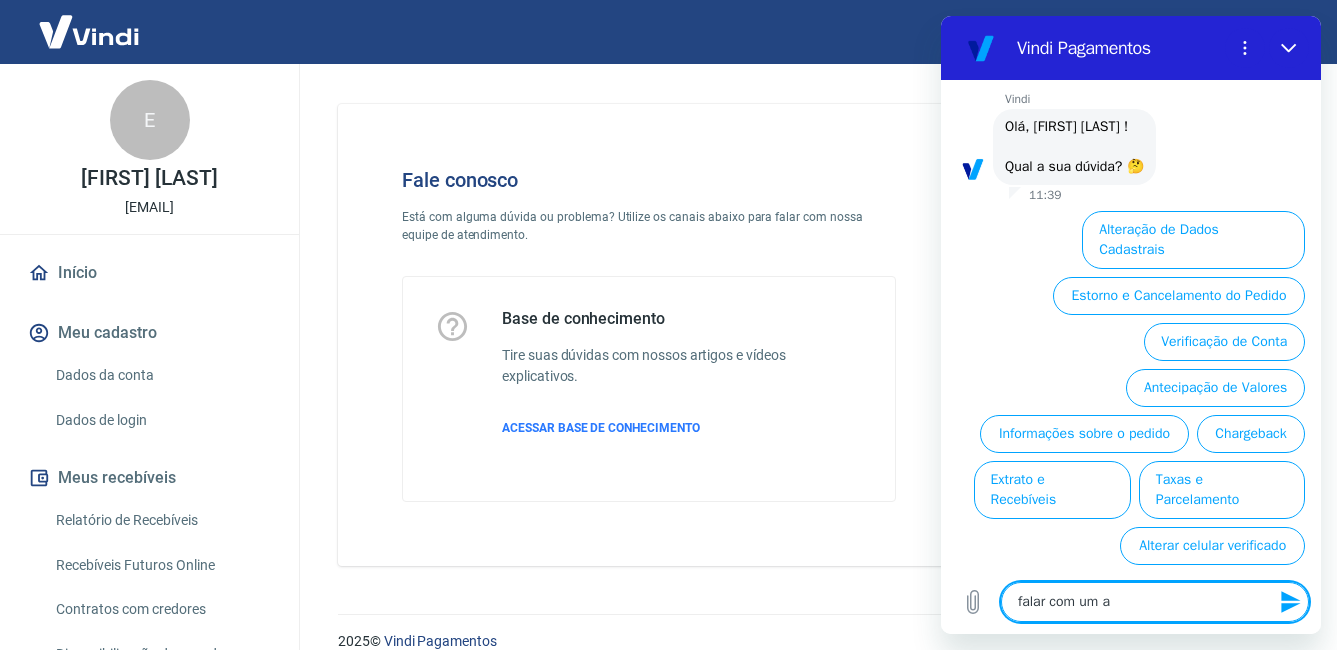 type on "falar com um at" 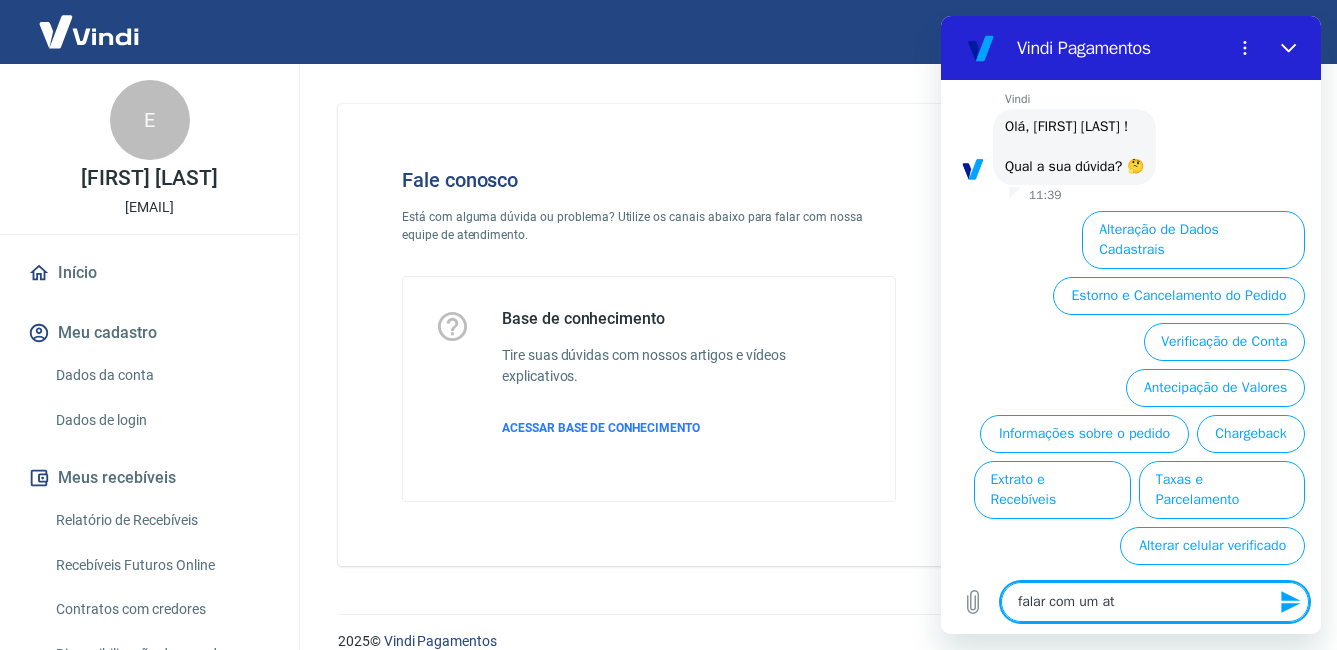 type on "falar com um ate" 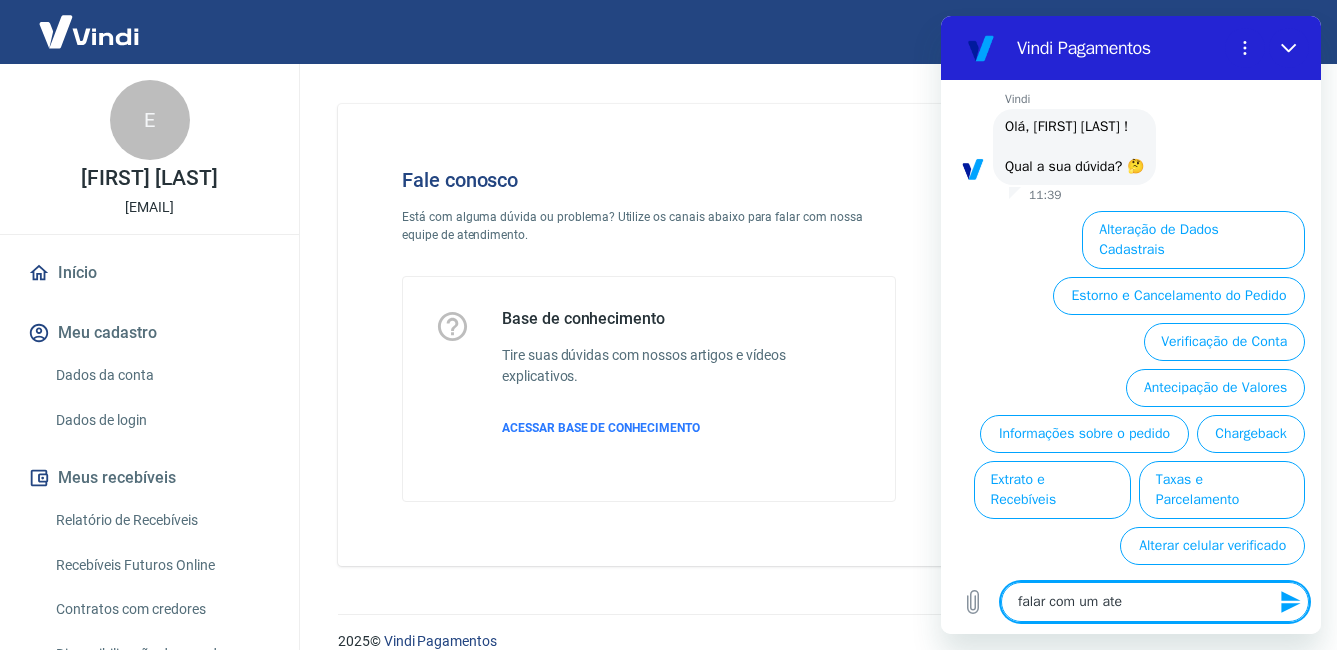 type on "falar com um aten" 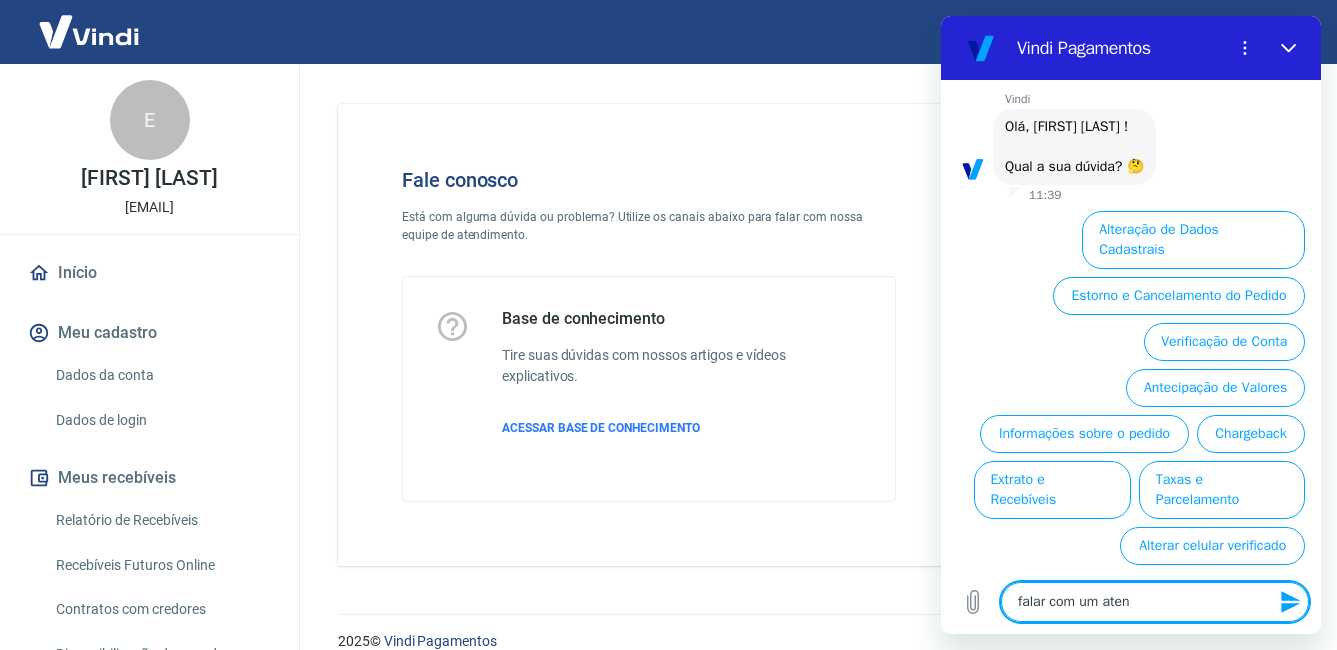type on "falar com um atend" 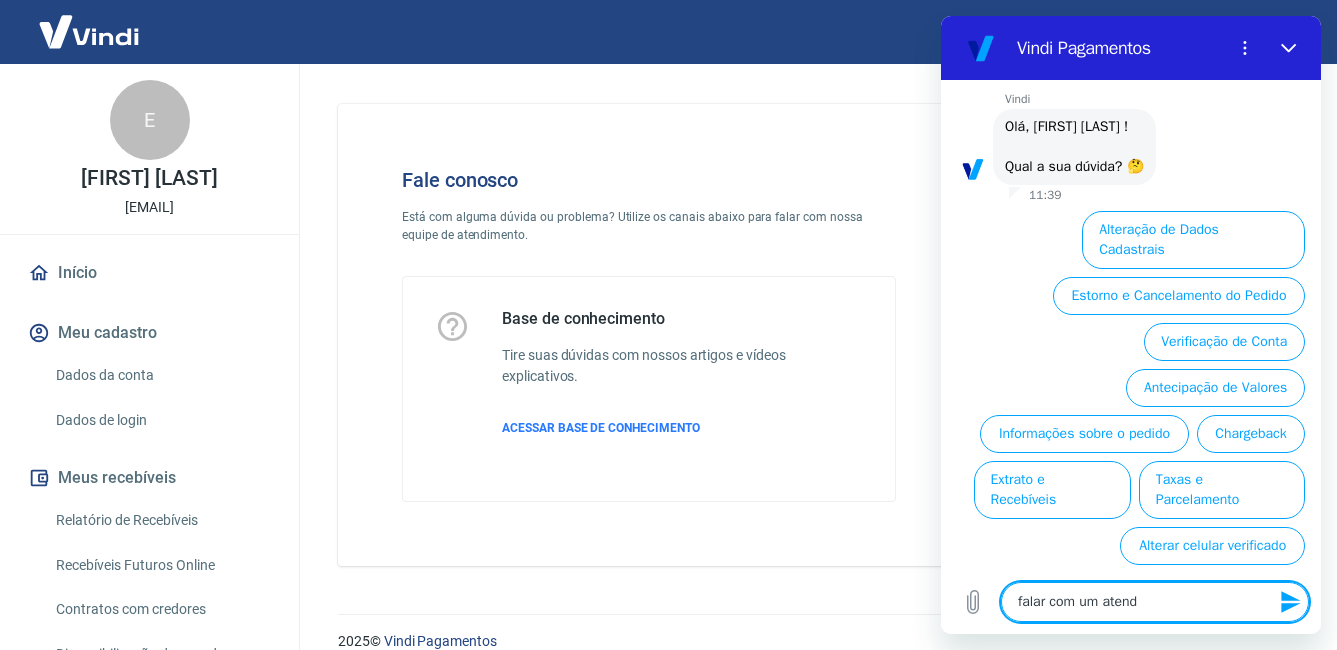 type on "falar com um atende" 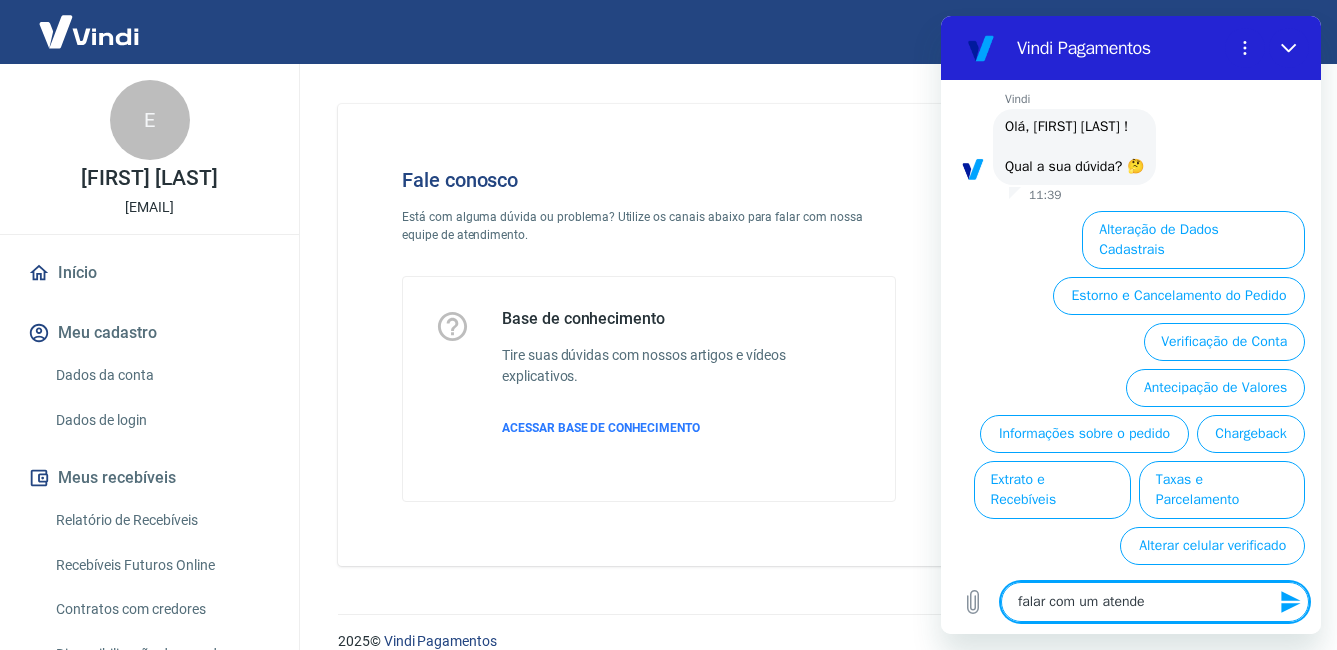 type on "falar com um atenden" 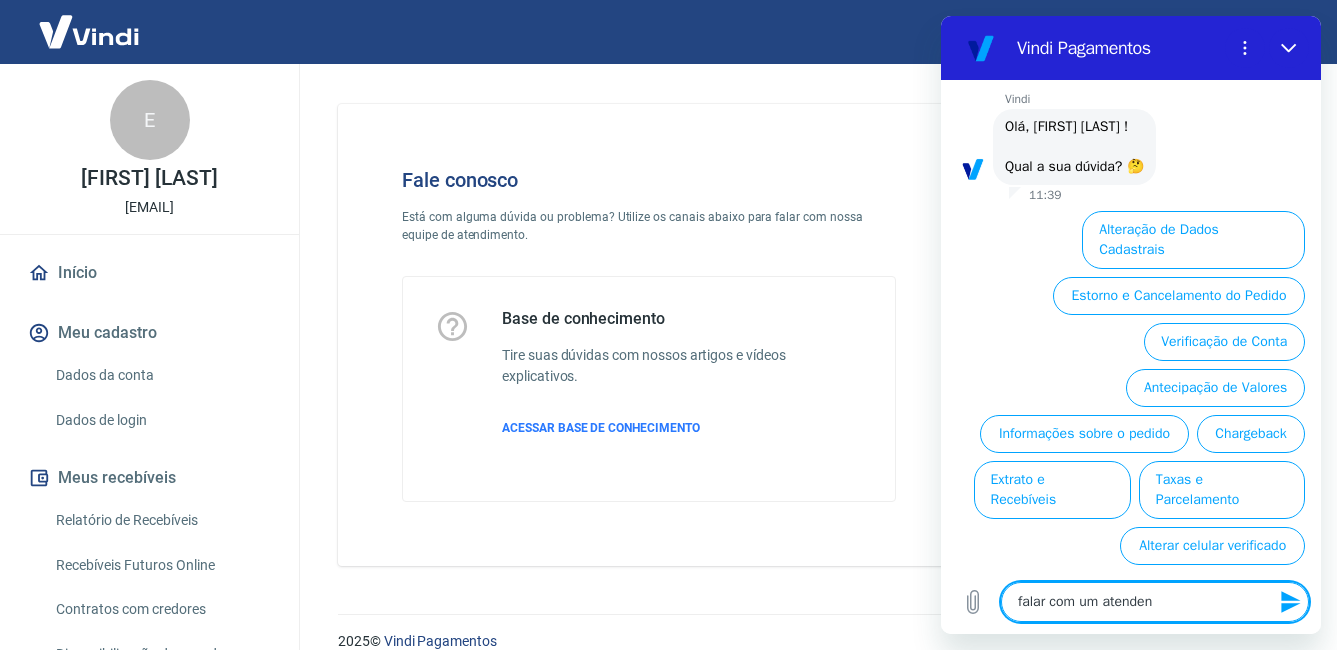 type on "falar com um atendent" 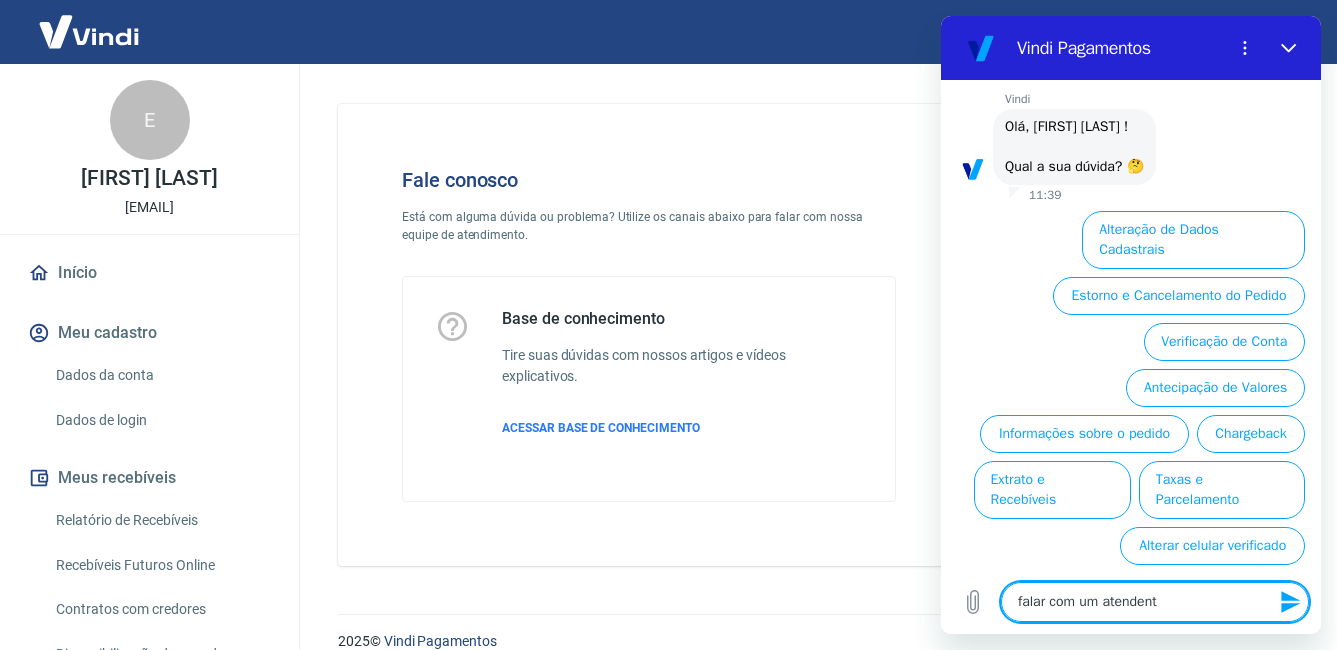 type on "falar com um atendente" 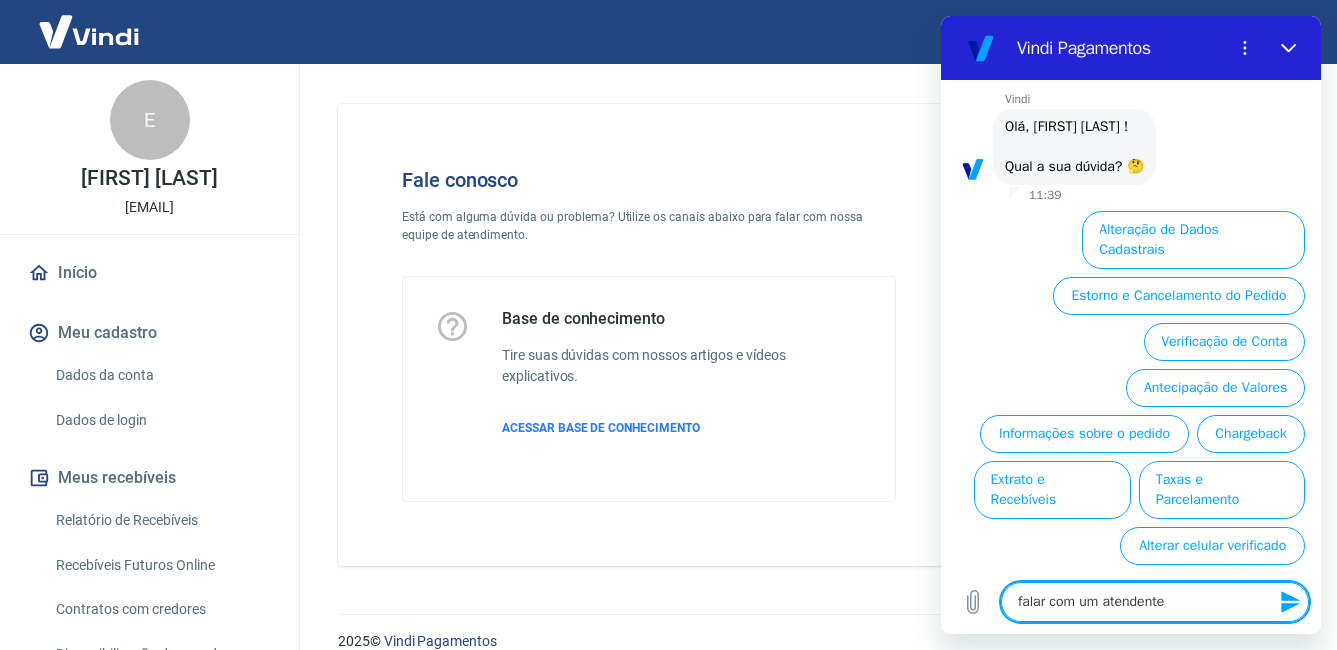 type 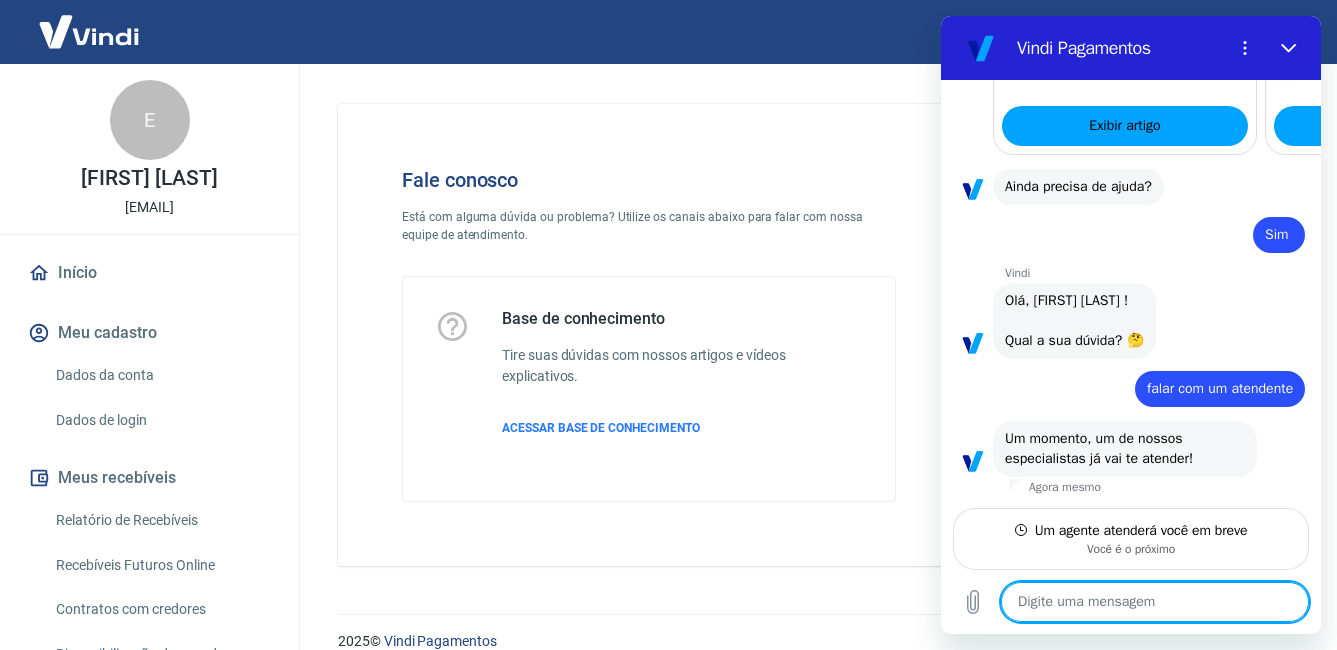 scroll, scrollTop: 3001, scrollLeft: 0, axis: vertical 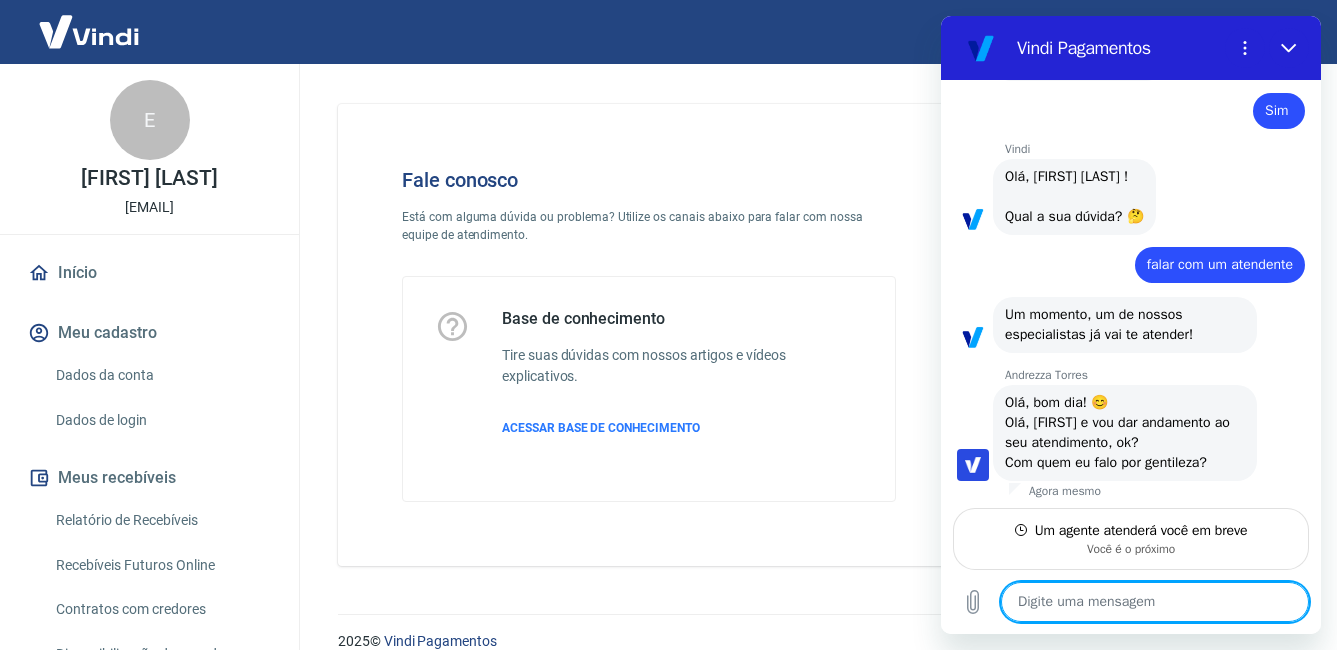 type on "x" 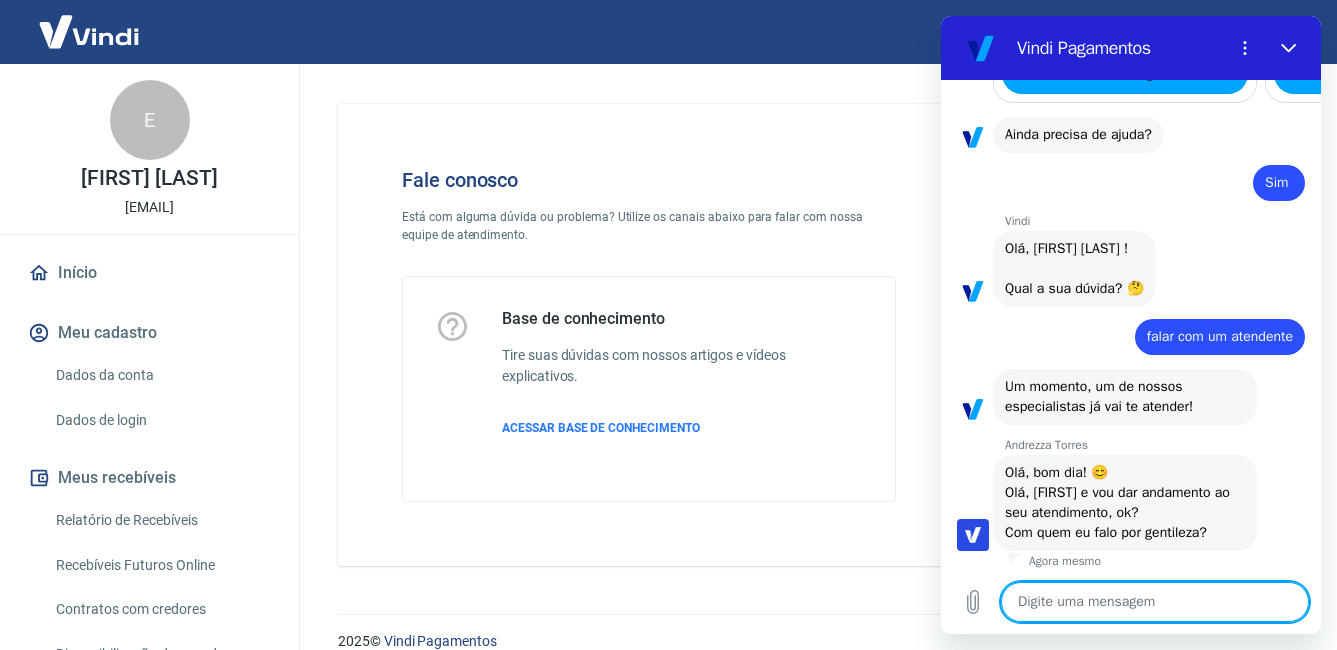 scroll, scrollTop: 3077, scrollLeft: 0, axis: vertical 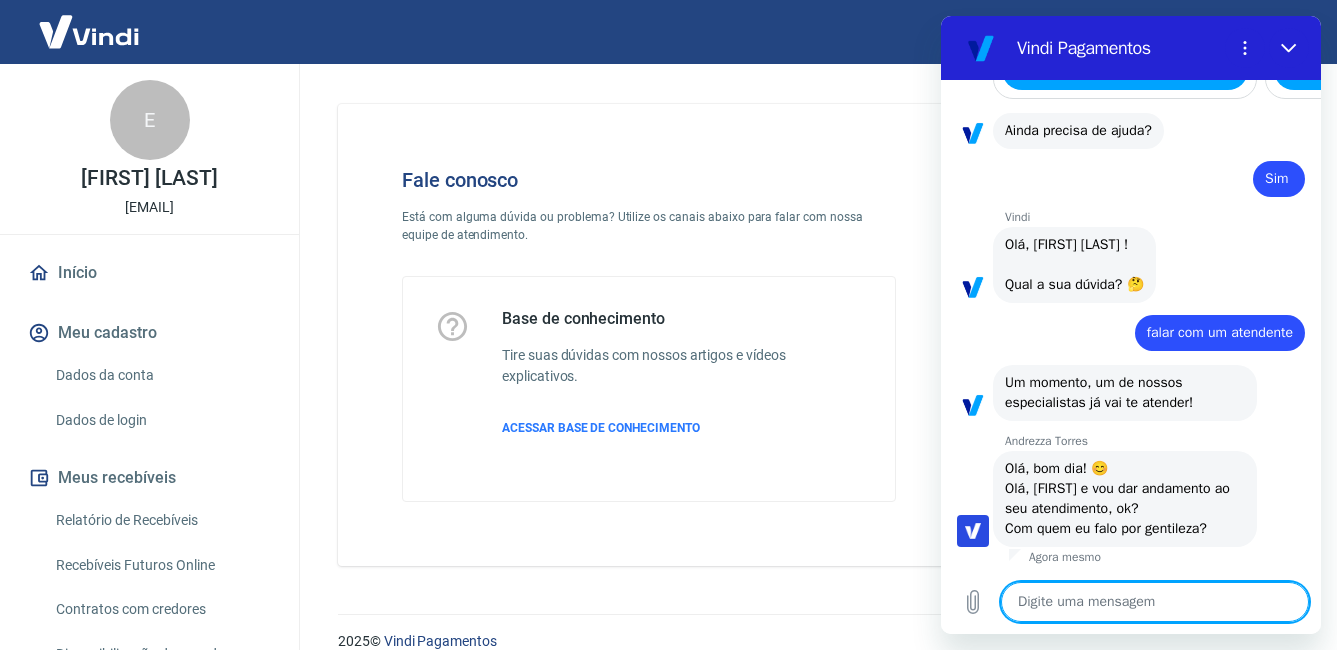 type on "E" 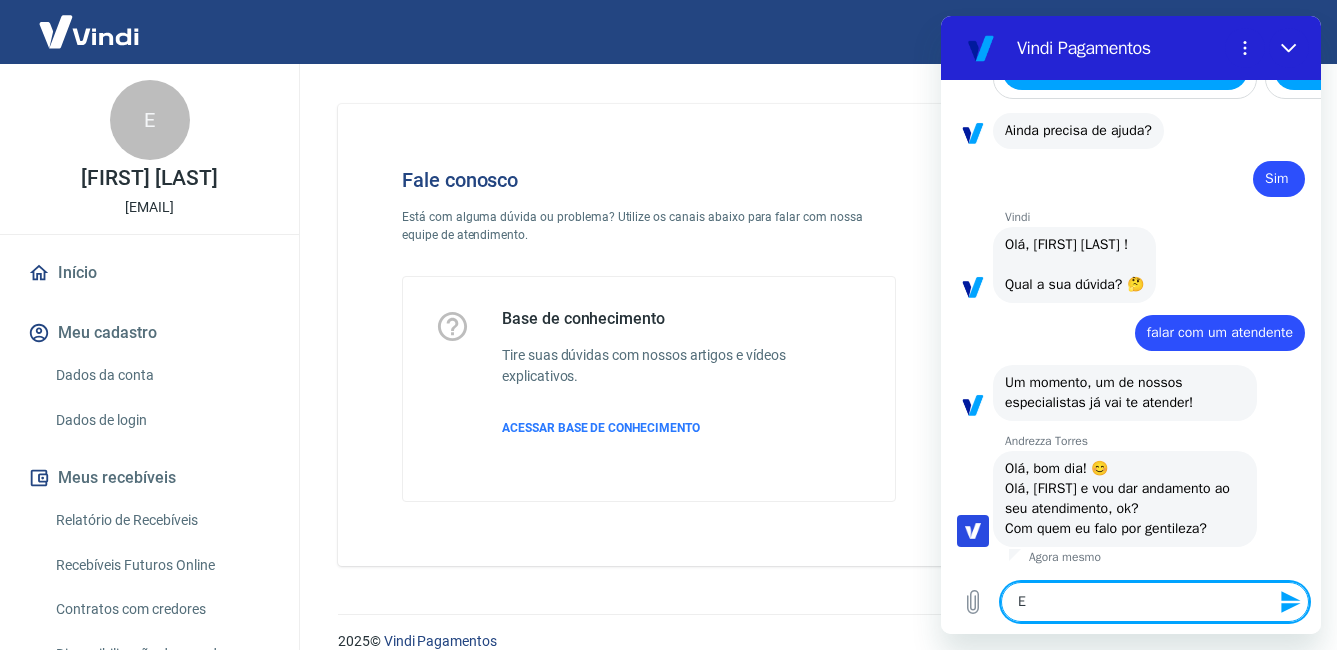 type on "En" 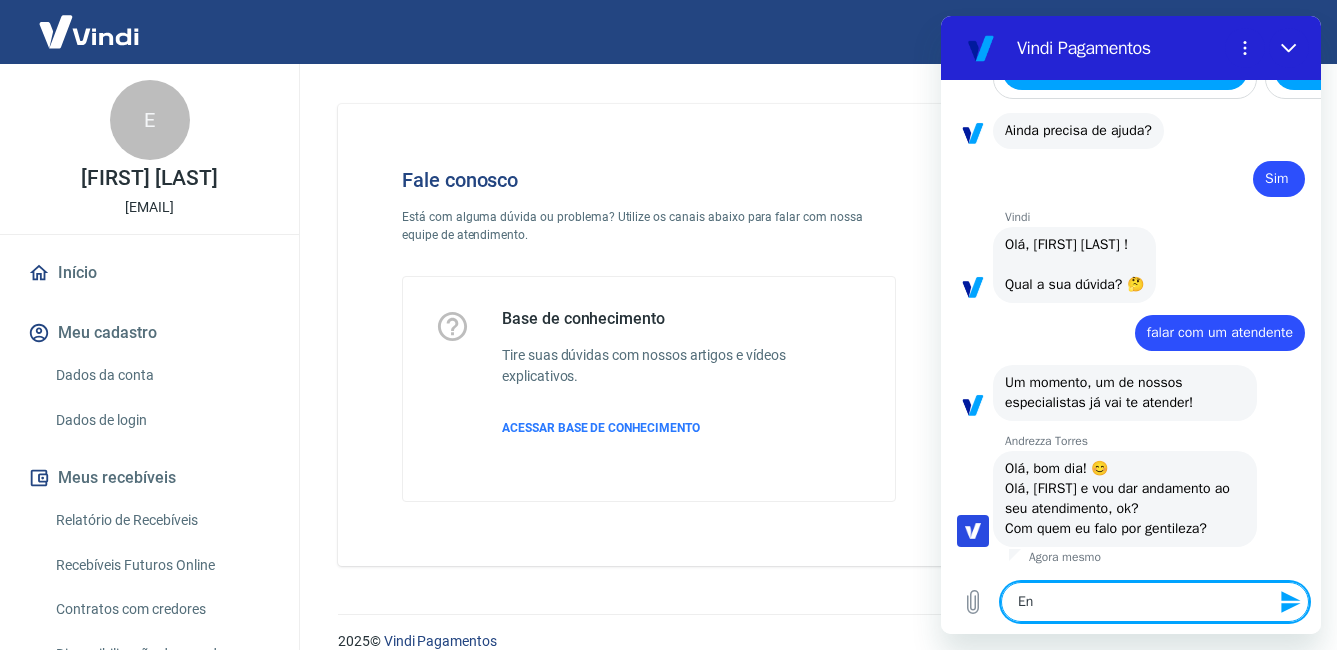 type 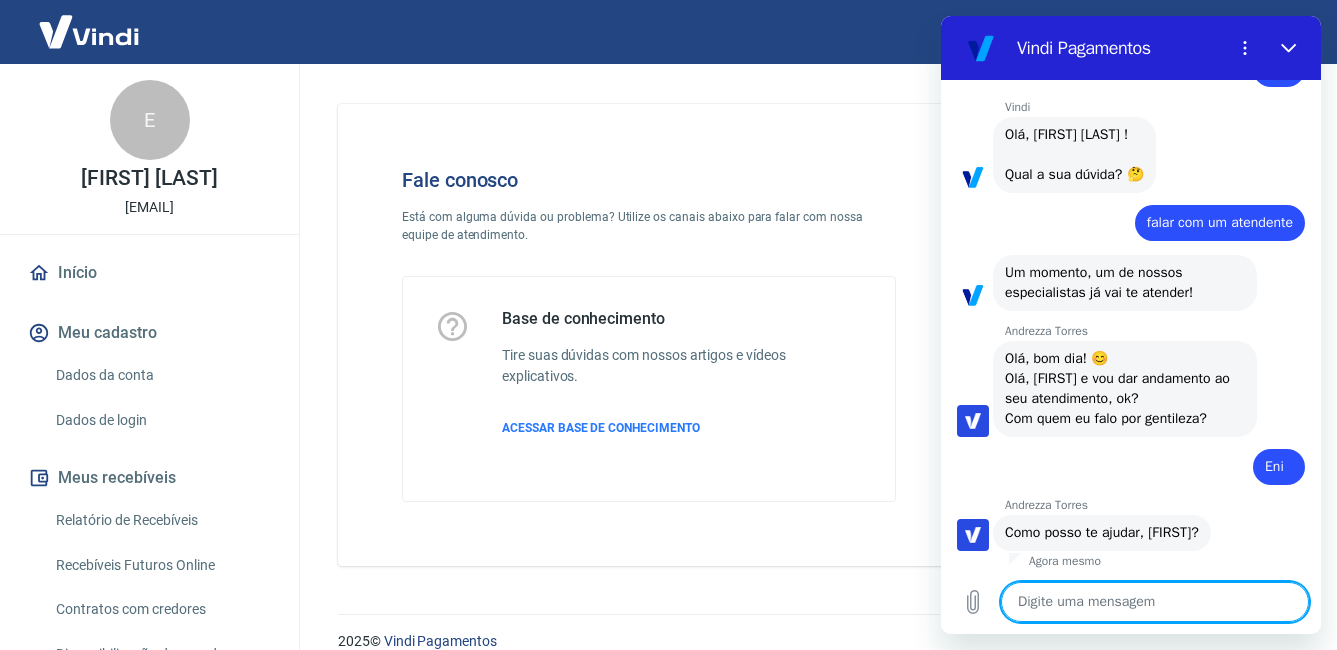 scroll, scrollTop: 3191, scrollLeft: 0, axis: vertical 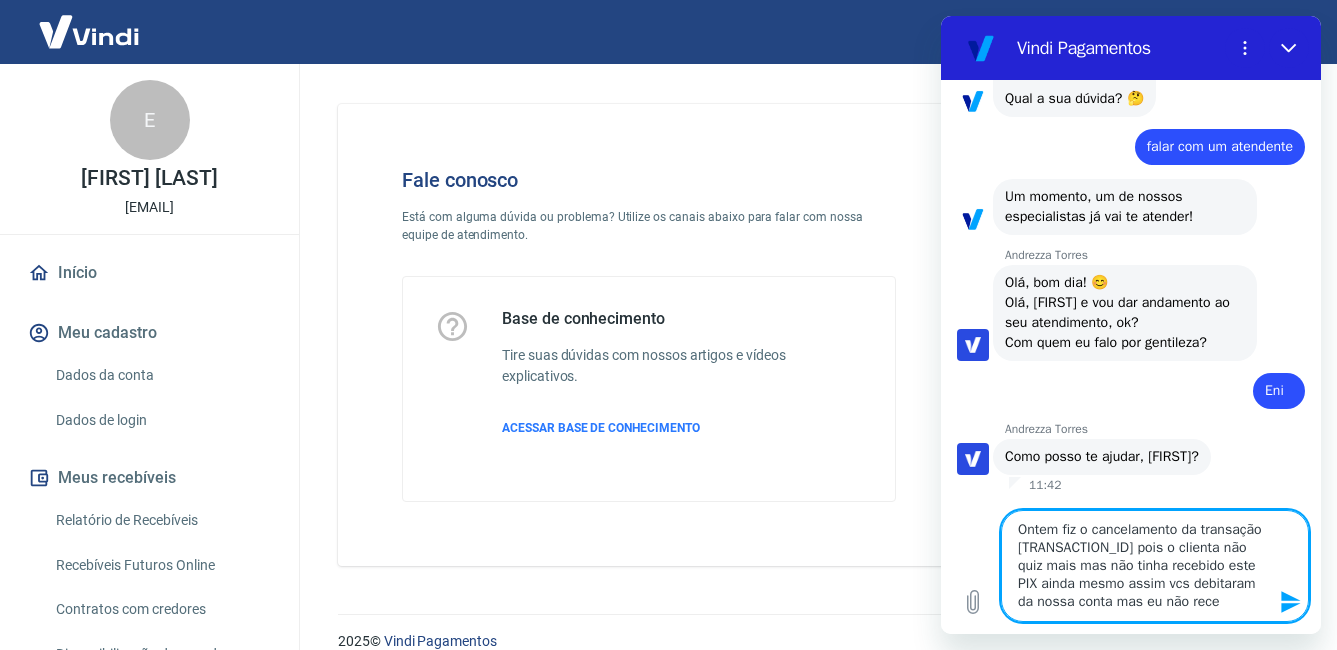 click 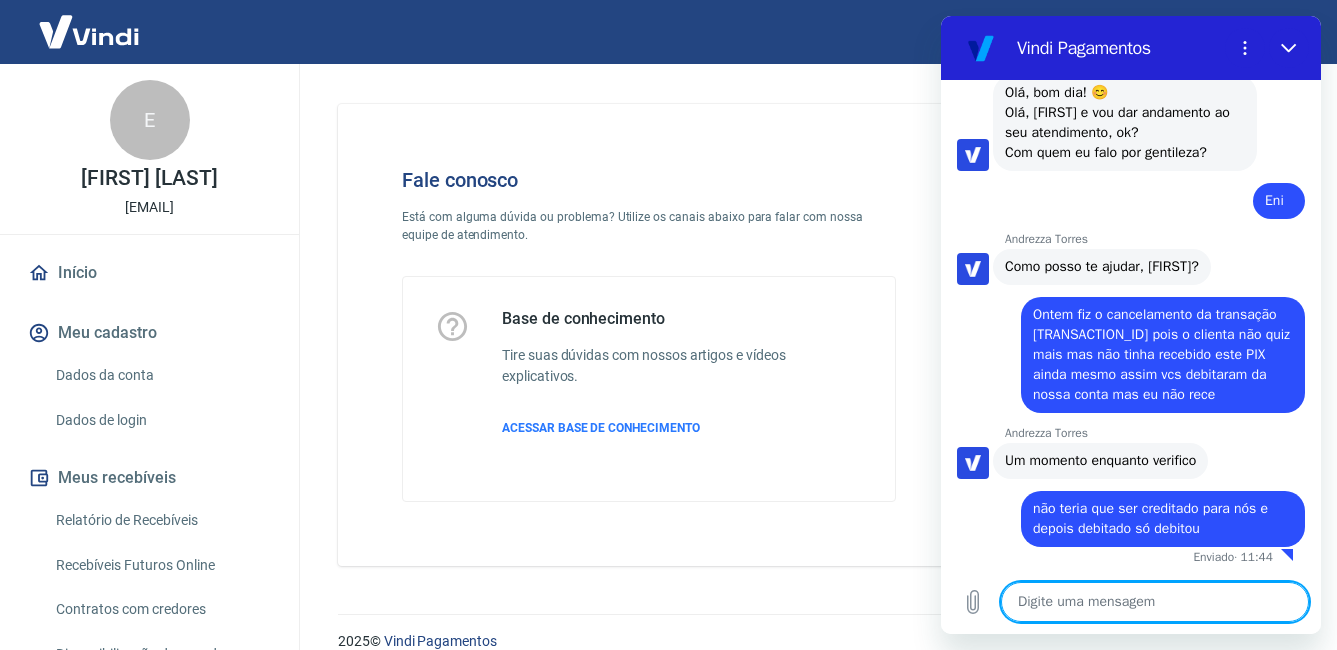 scroll, scrollTop: 3453, scrollLeft: 0, axis: vertical 